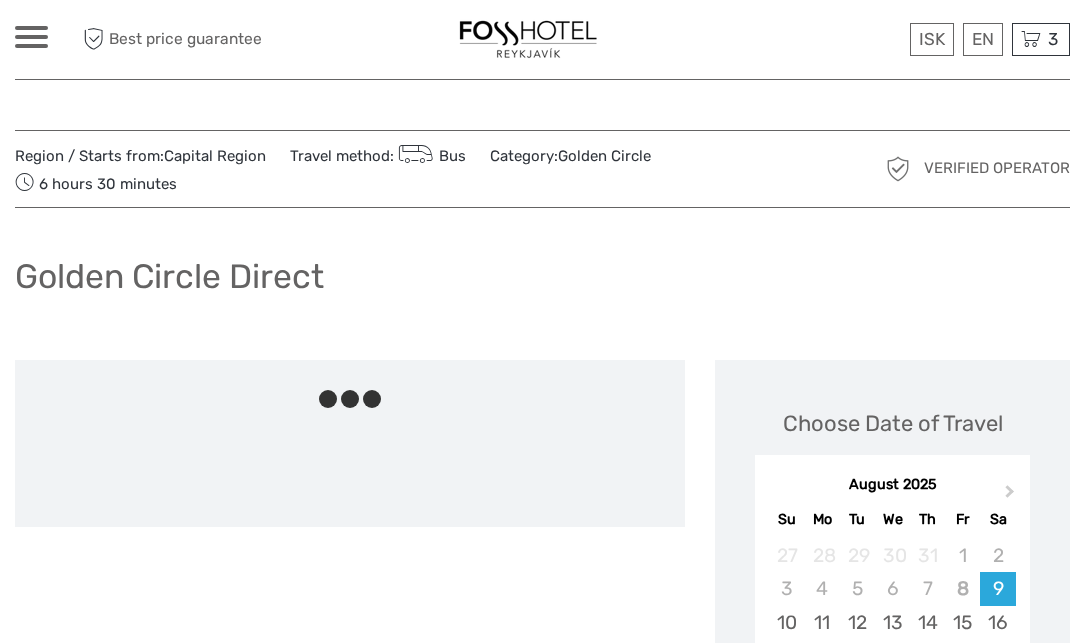 scroll, scrollTop: 0, scrollLeft: 0, axis: both 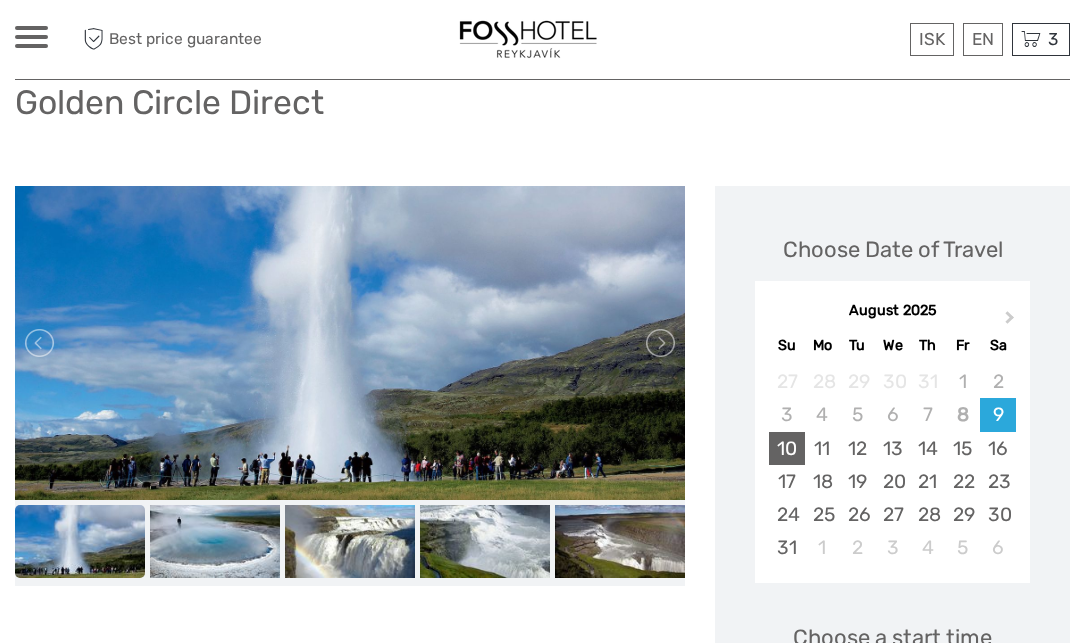 click on "10" at bounding box center (786, 448) 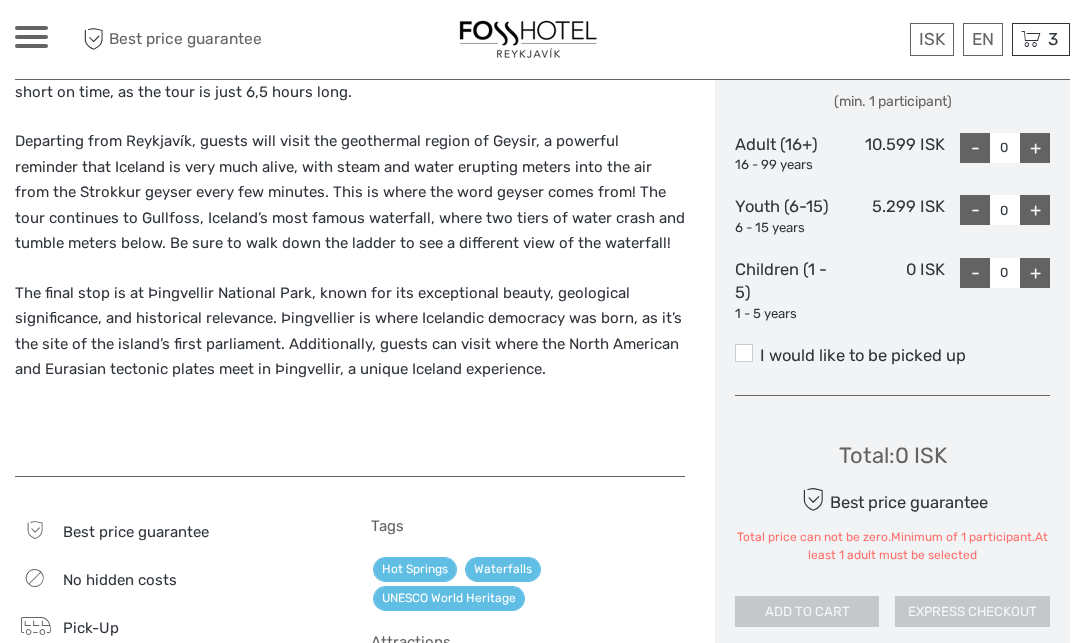 scroll, scrollTop: 980, scrollLeft: 0, axis: vertical 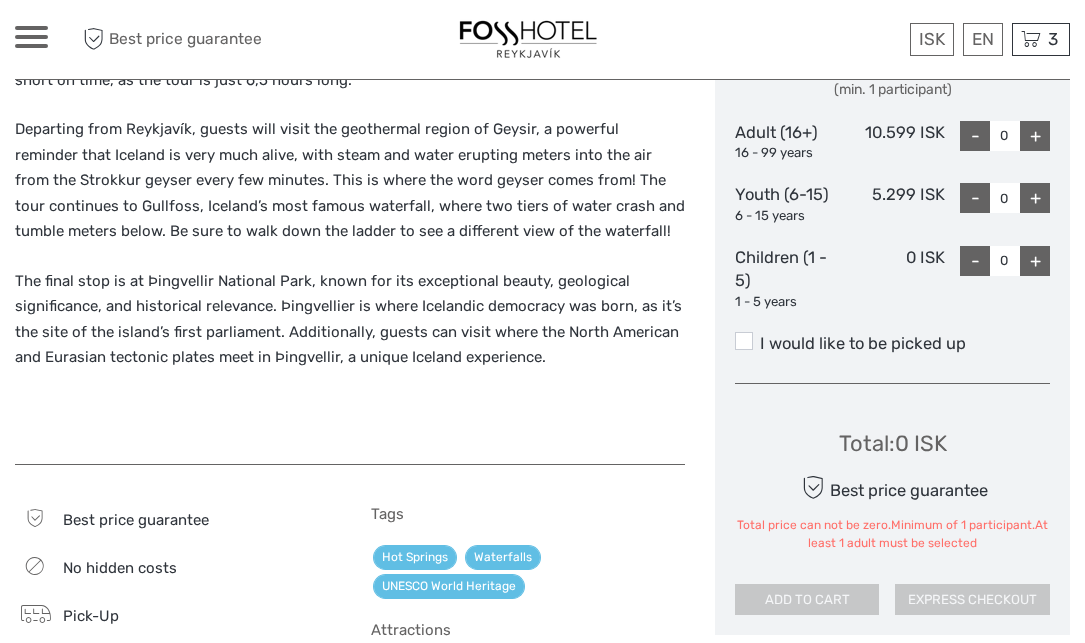 click on "+" at bounding box center (1035, 136) 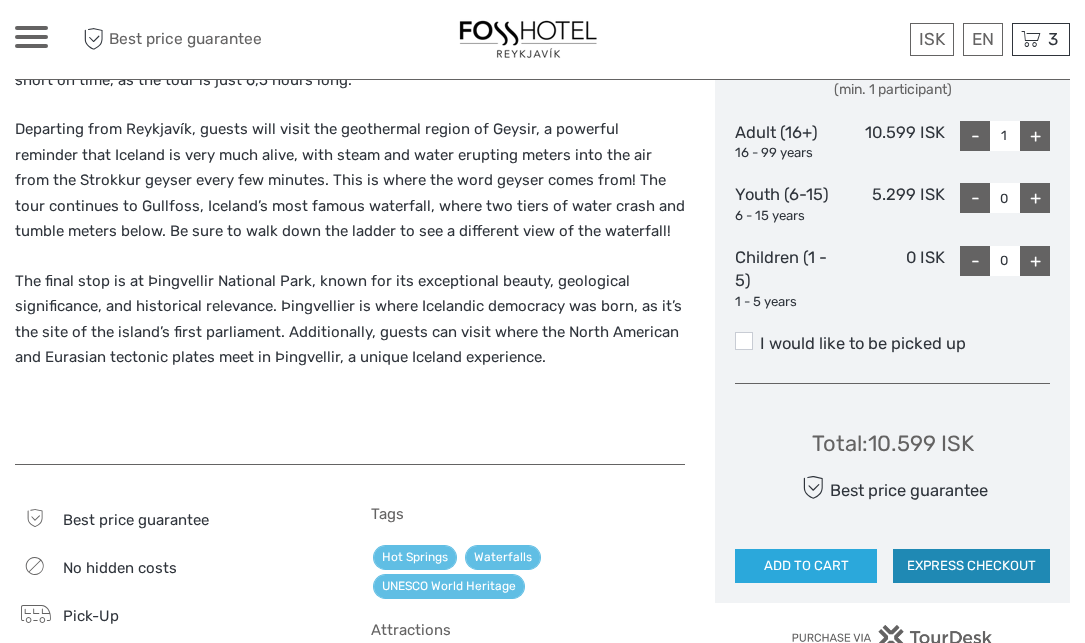 click on "EXPRESS CHECKOUT" at bounding box center [971, 566] 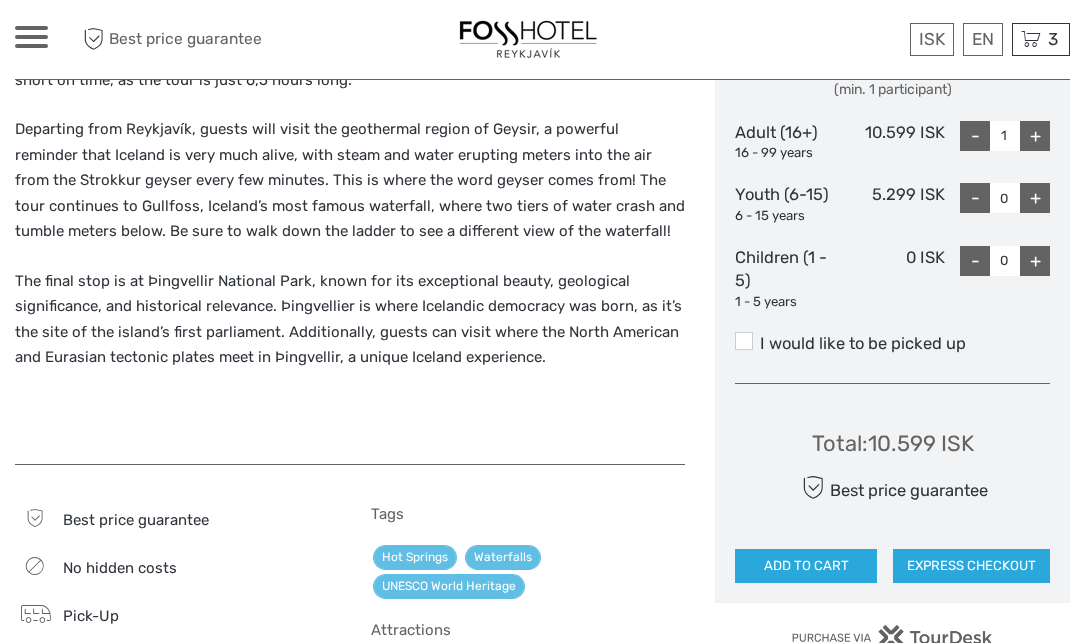 click on "< >" at bounding box center (961, -118) 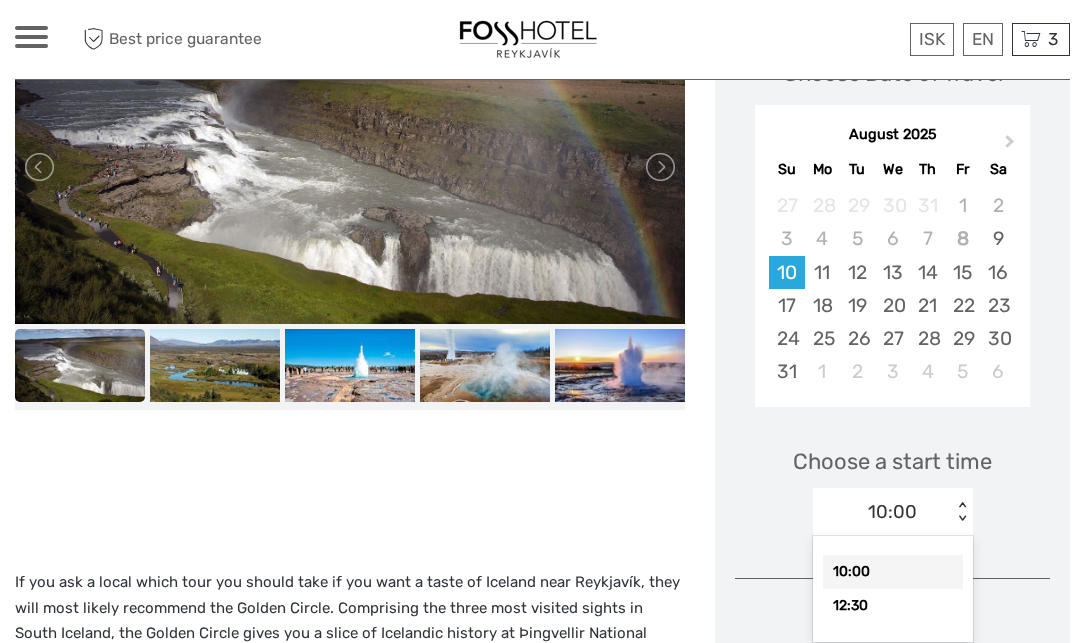 click on "< >" at bounding box center (961, 512) 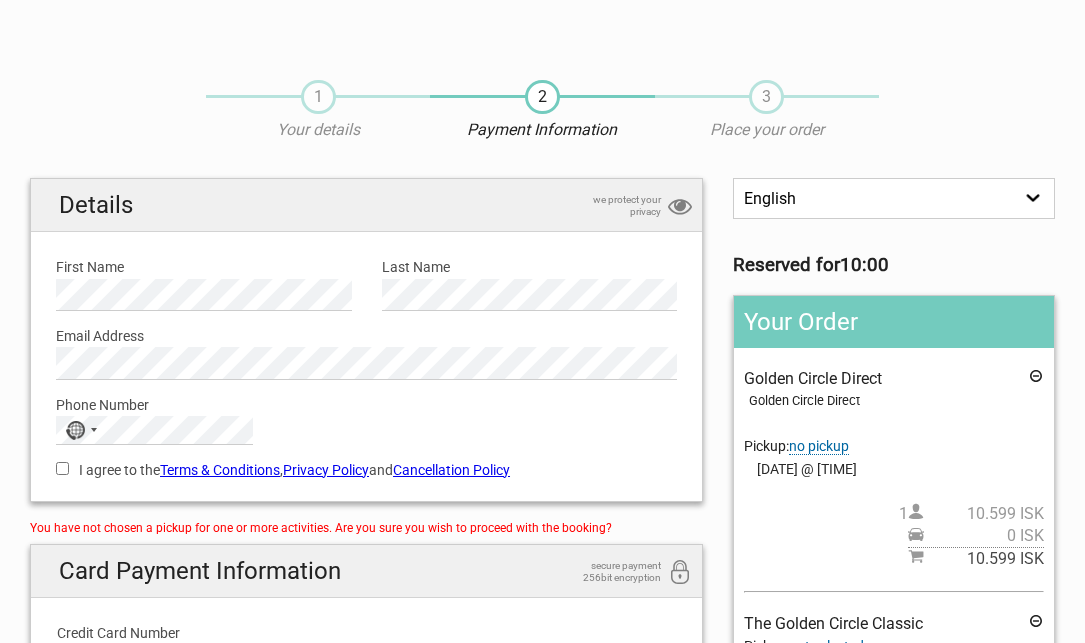 scroll, scrollTop: 0, scrollLeft: 0, axis: both 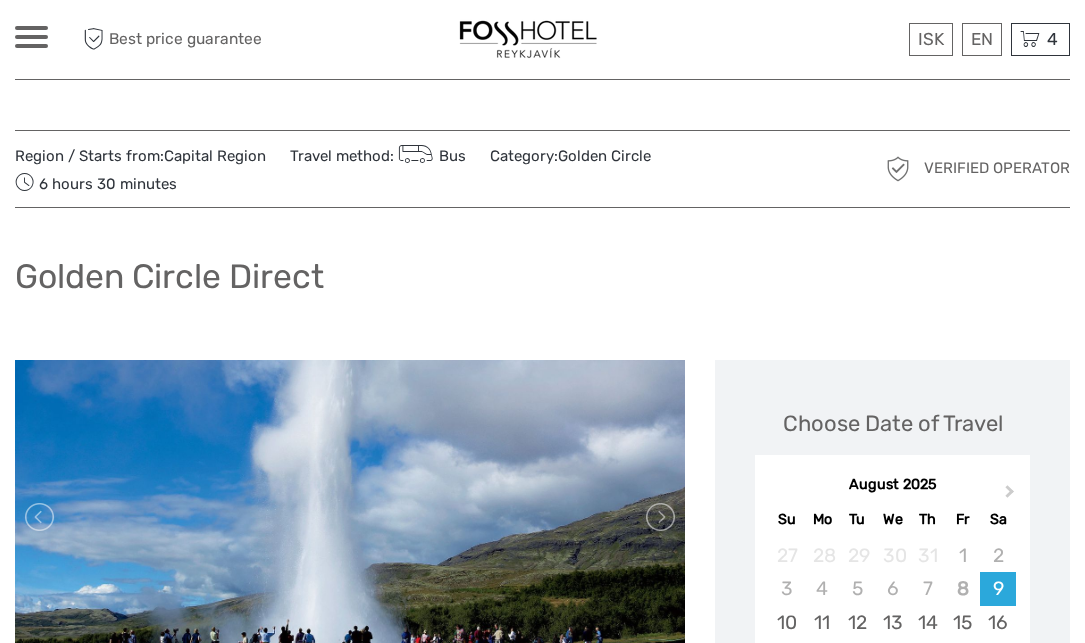click on "Best price guarantee" at bounding box center (178, 39) 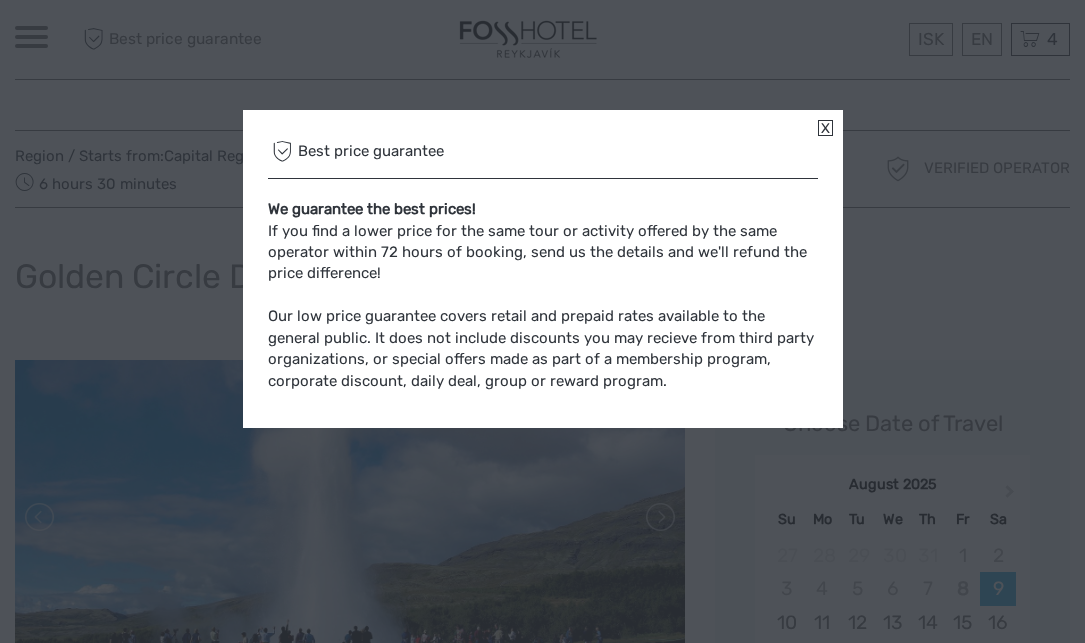 click on "Best price guarantee
We guarantee the best prices!
If you find a lower price for the same tour or activity offered by the same operator within 72 hours of booking, send us the details and we'll refund the price difference! Our low price guarantee covers retail and prepaid rates available to the general public. It does not include discounts you may recieve from third party organizations, or special offers made as part of a membership program, corporate discount, daily deal, group or reward program." at bounding box center [542, 321] 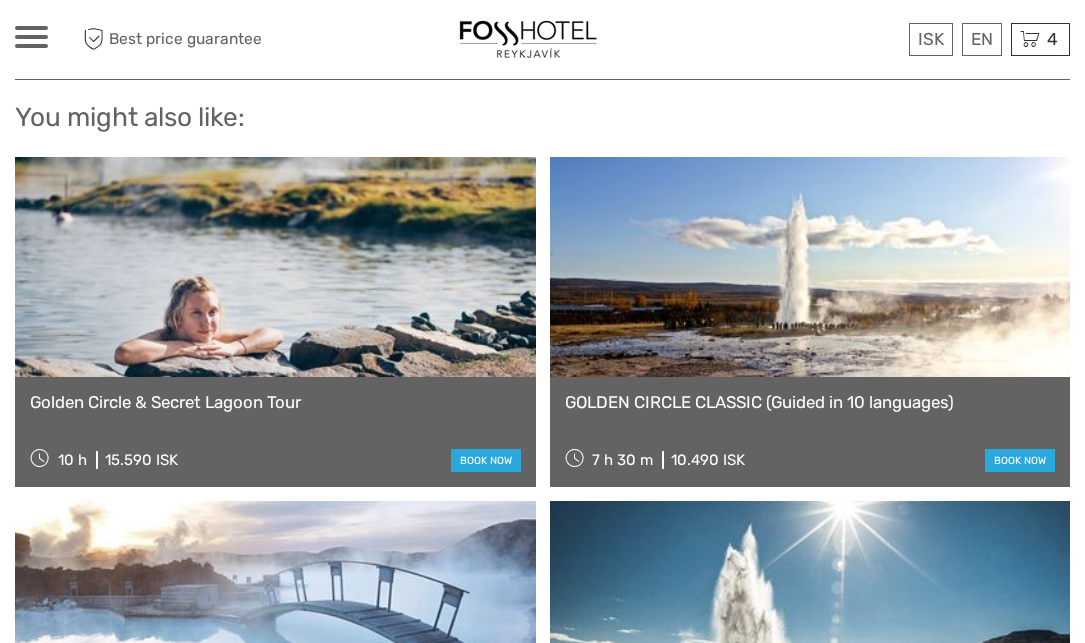 scroll, scrollTop: 2378, scrollLeft: 0, axis: vertical 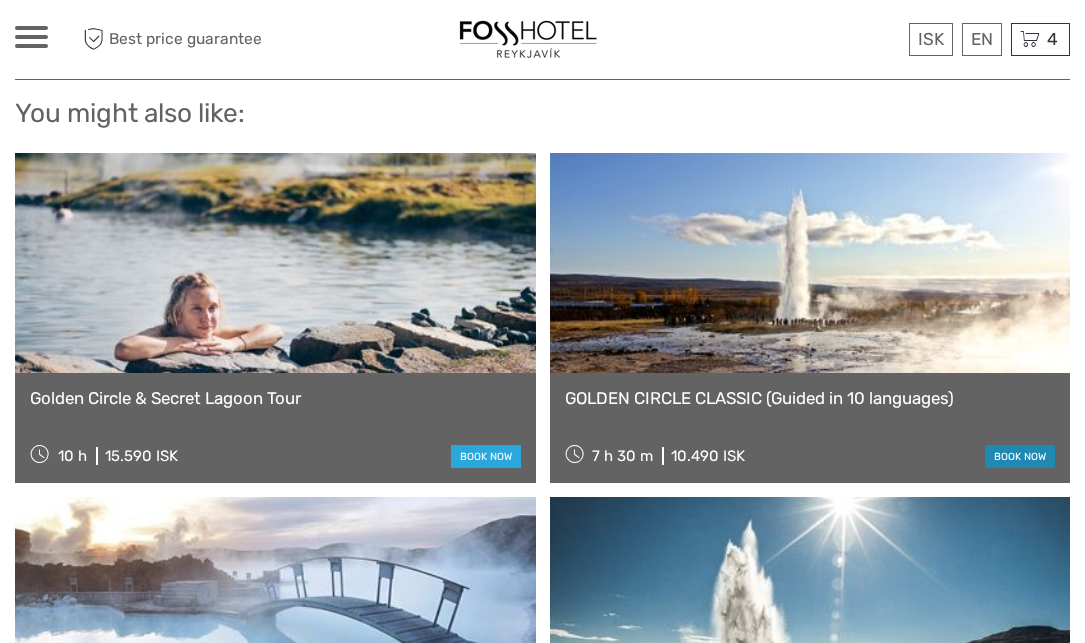 click on "book now" at bounding box center (1020, 456) 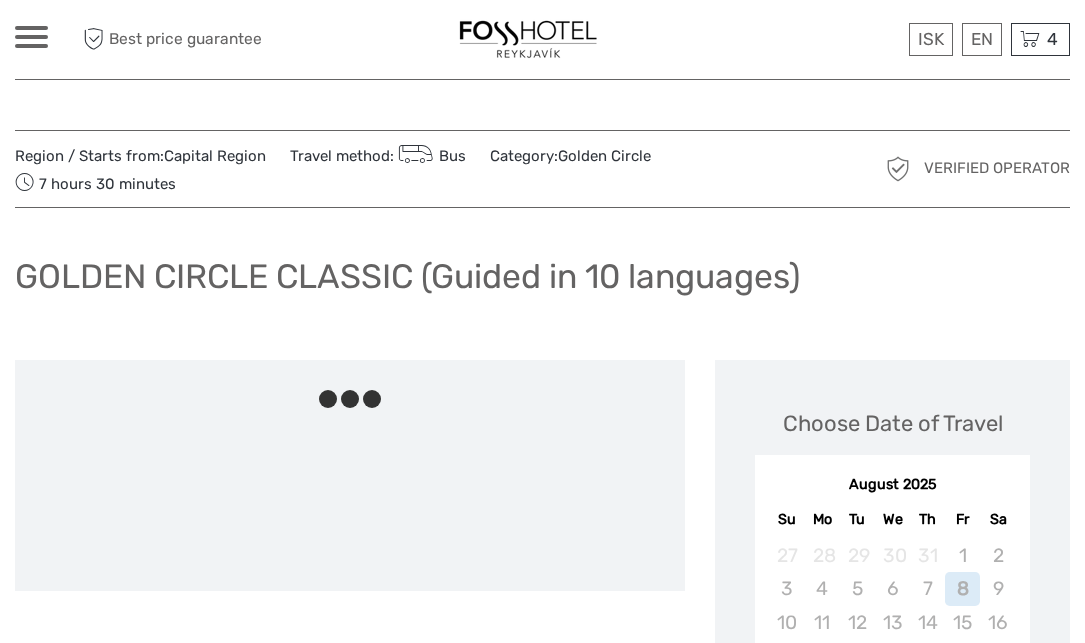 scroll, scrollTop: 0, scrollLeft: 0, axis: both 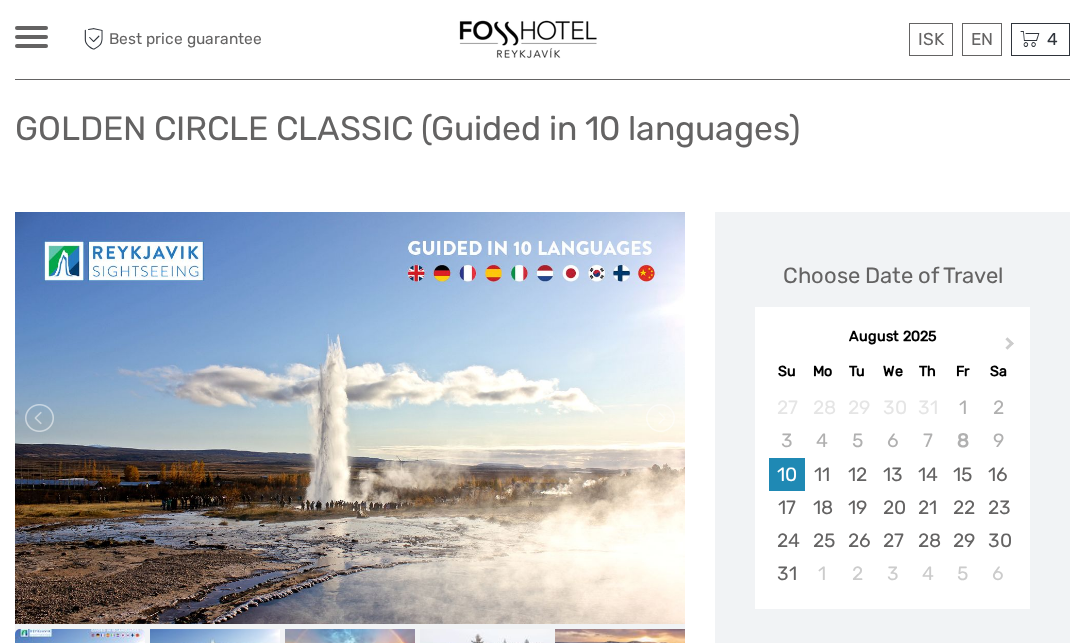 click on "10" at bounding box center (786, 474) 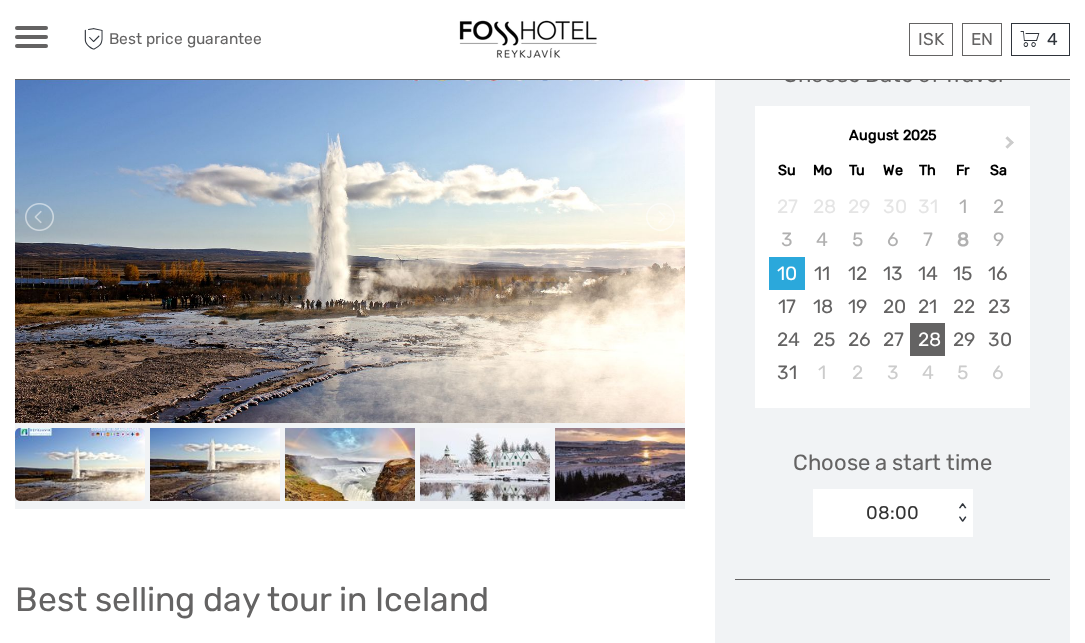 scroll, scrollTop: 362, scrollLeft: 0, axis: vertical 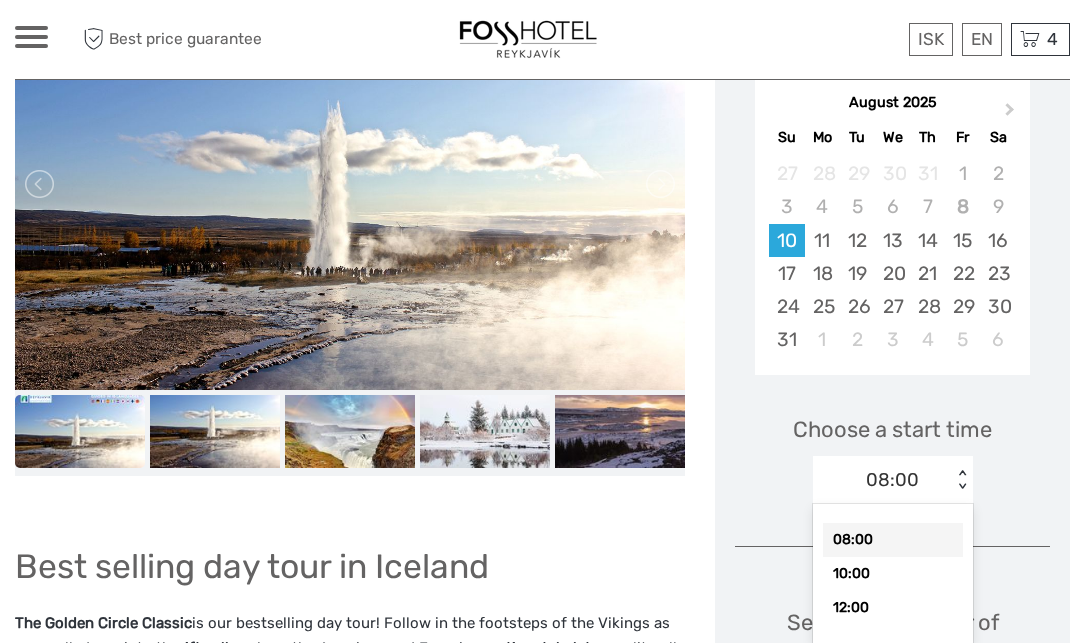 click on "option 08:00 selected, 1 of 3. 3 results available. Use Up and Down to choose options, press Enter to select the currently focused option, press Escape to exit the menu, press Tab to select the option and exit the menu. 08:00 < > 08:00 10:00 12:00" at bounding box center [893, 480] 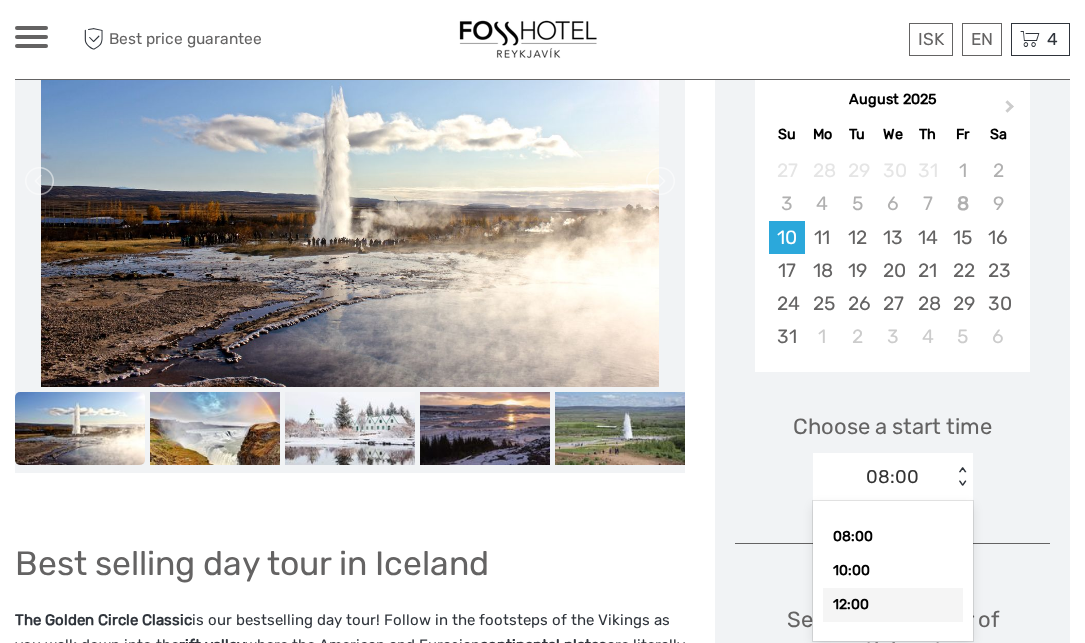 click on "12:00" at bounding box center (893, 605) 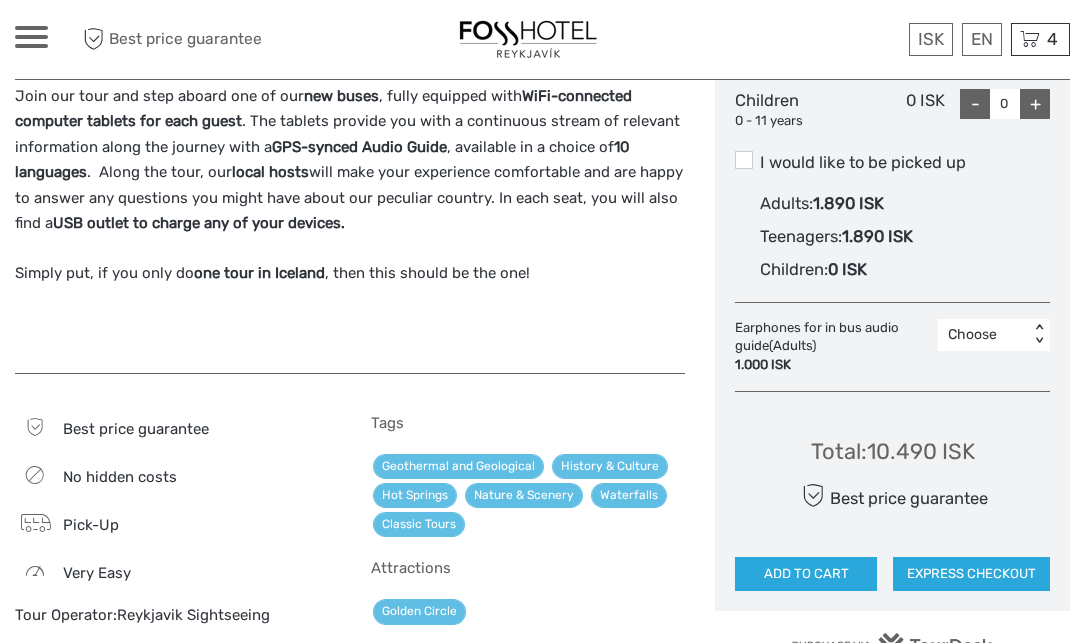scroll, scrollTop: 1143, scrollLeft: 0, axis: vertical 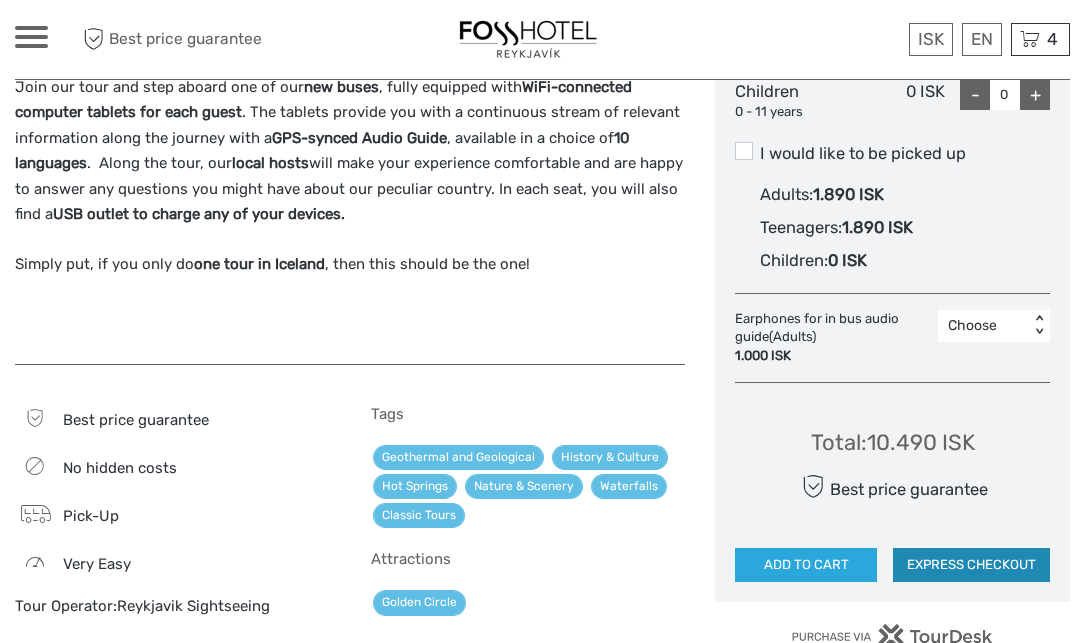 click on "EXPRESS CHECKOUT" at bounding box center [971, 565] 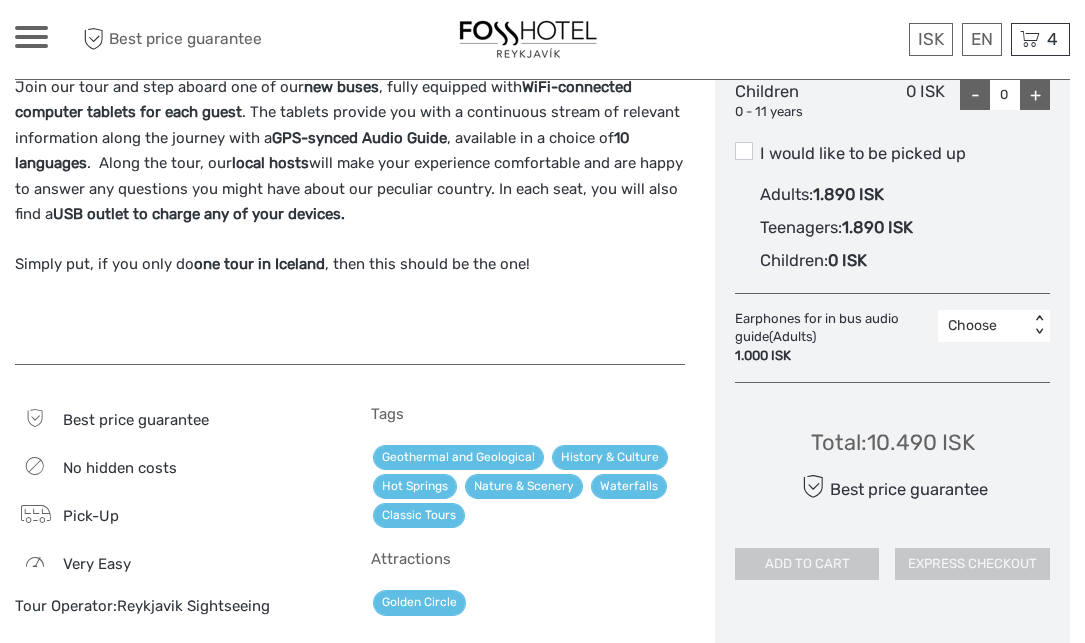 scroll, scrollTop: 1142, scrollLeft: 0, axis: vertical 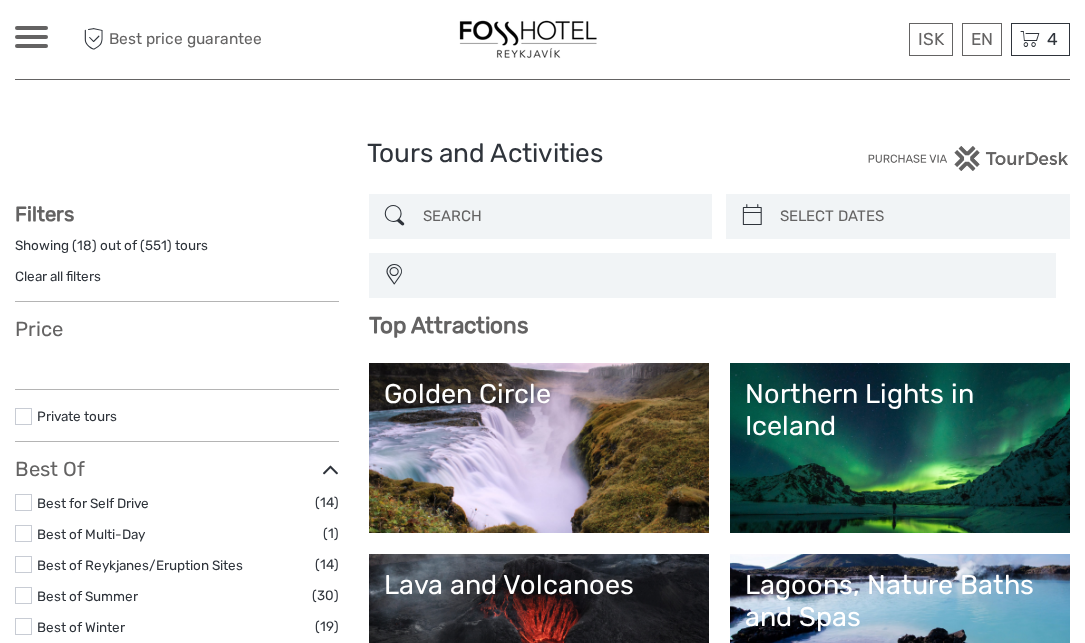 select 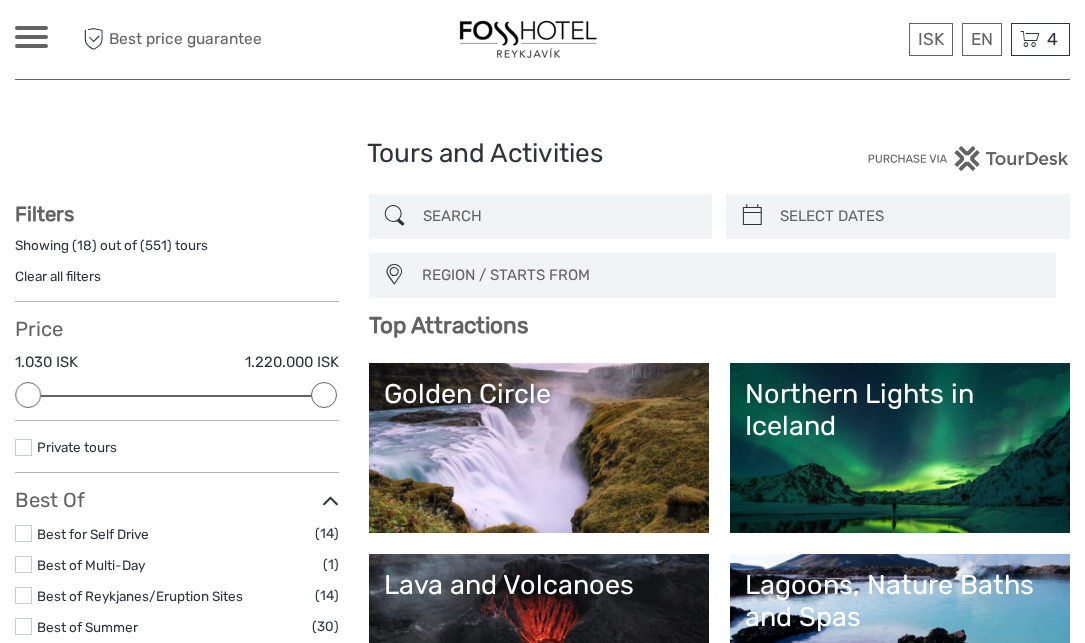 scroll, scrollTop: 0, scrollLeft: 0, axis: both 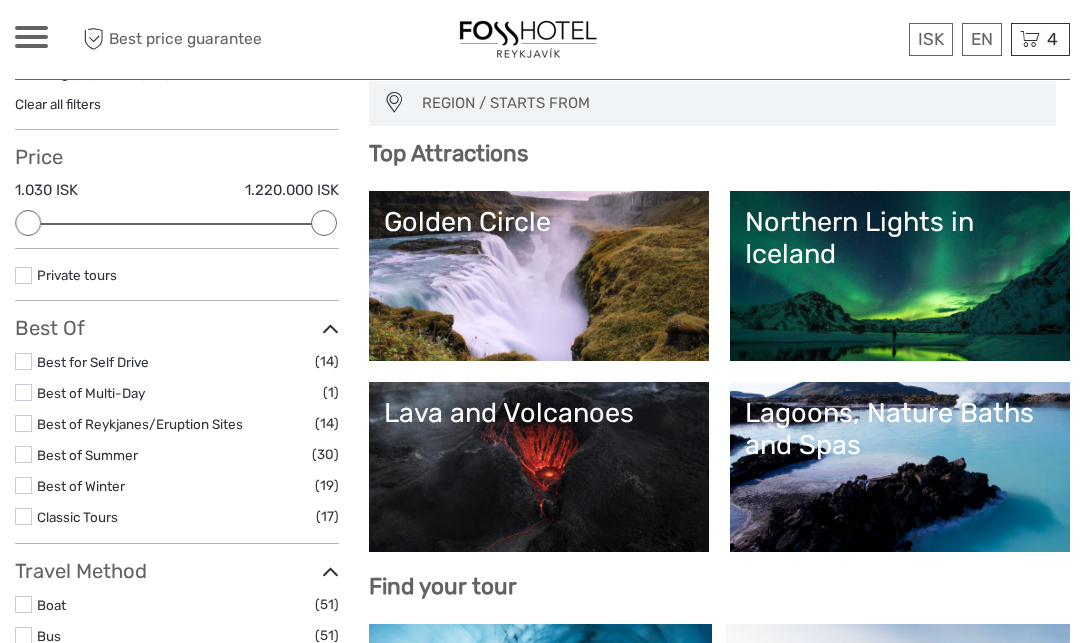 click on "Golden Circle" at bounding box center [539, 276] 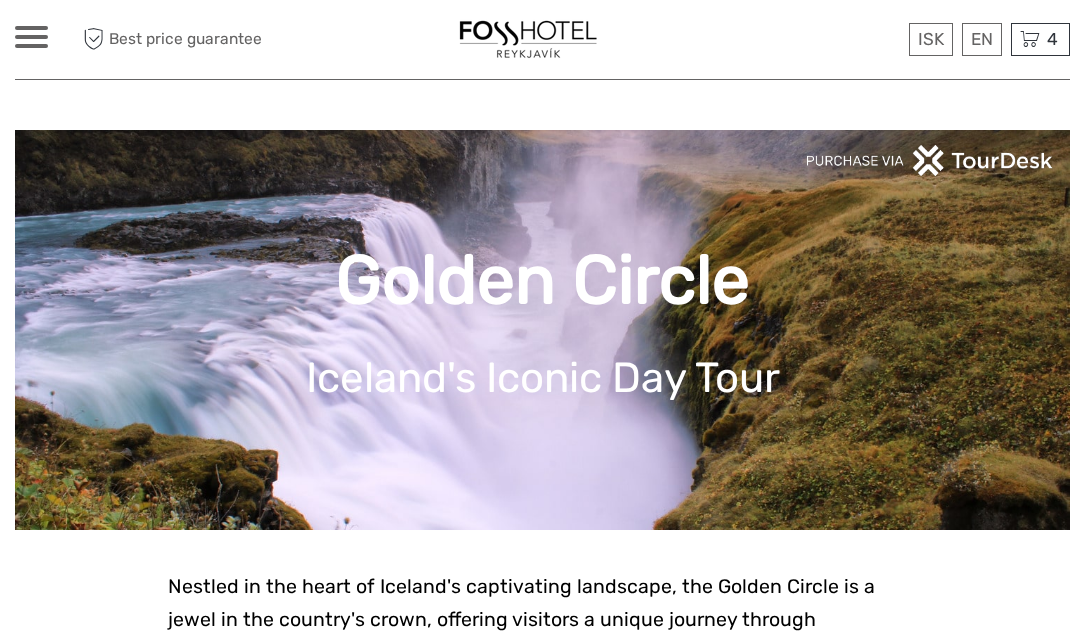 scroll, scrollTop: 272, scrollLeft: 0, axis: vertical 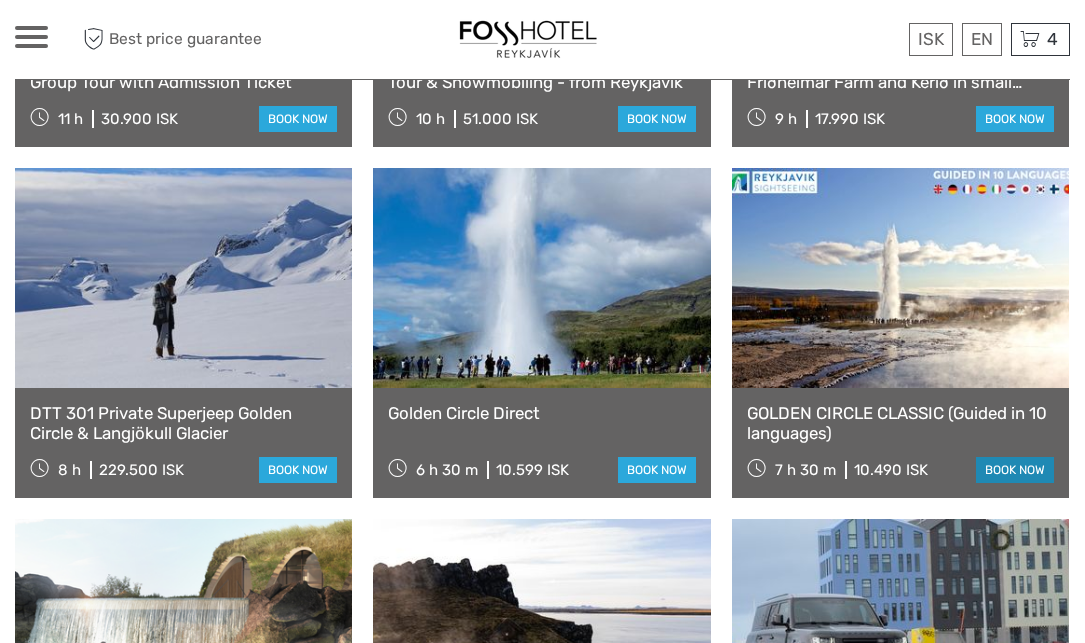 click on "book now" at bounding box center (1015, 470) 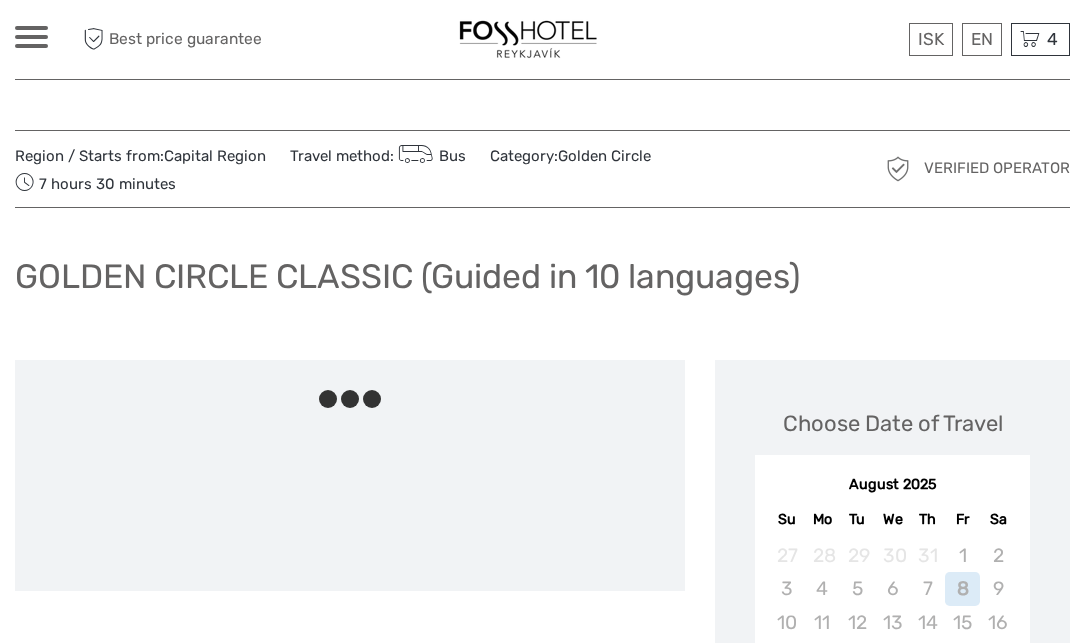 scroll, scrollTop: 0, scrollLeft: 0, axis: both 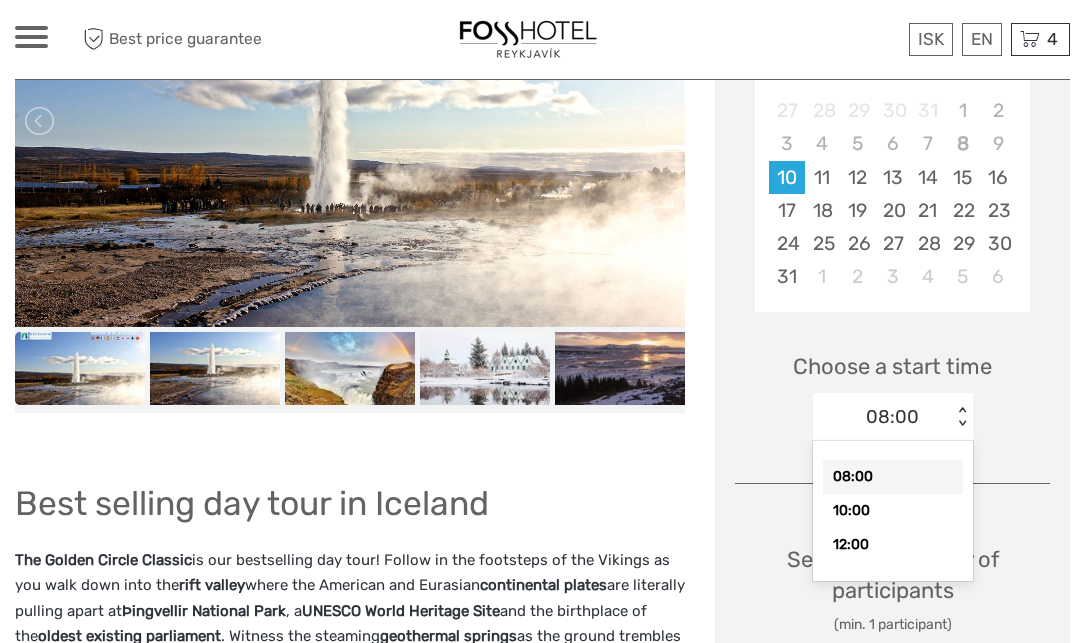 click on "< >" at bounding box center (961, 417) 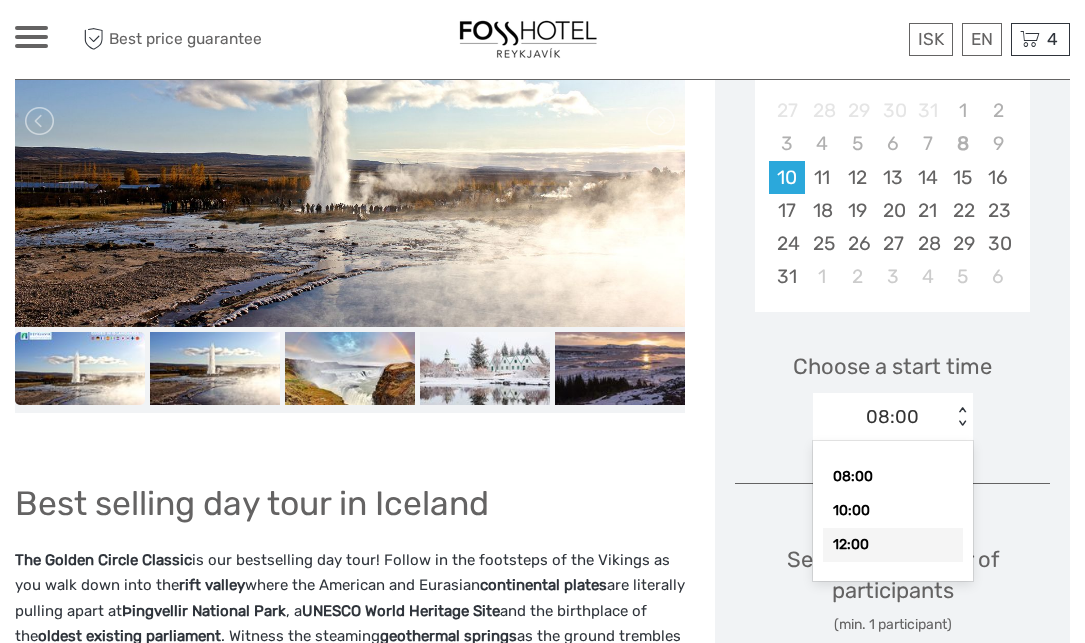 click on "12:00" at bounding box center [893, 545] 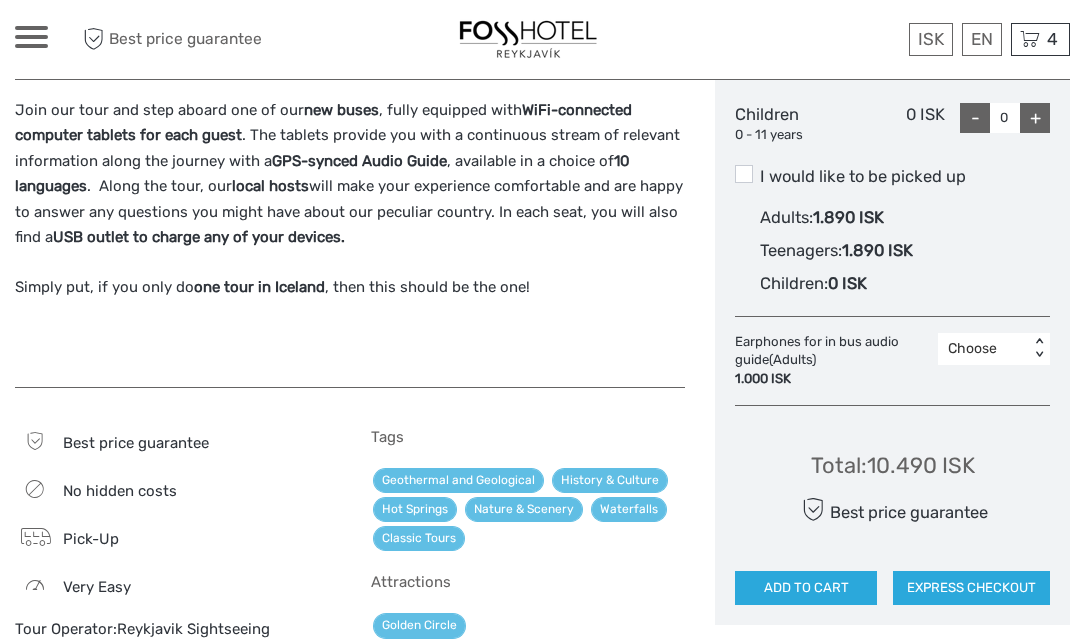 scroll, scrollTop: 1127, scrollLeft: 0, axis: vertical 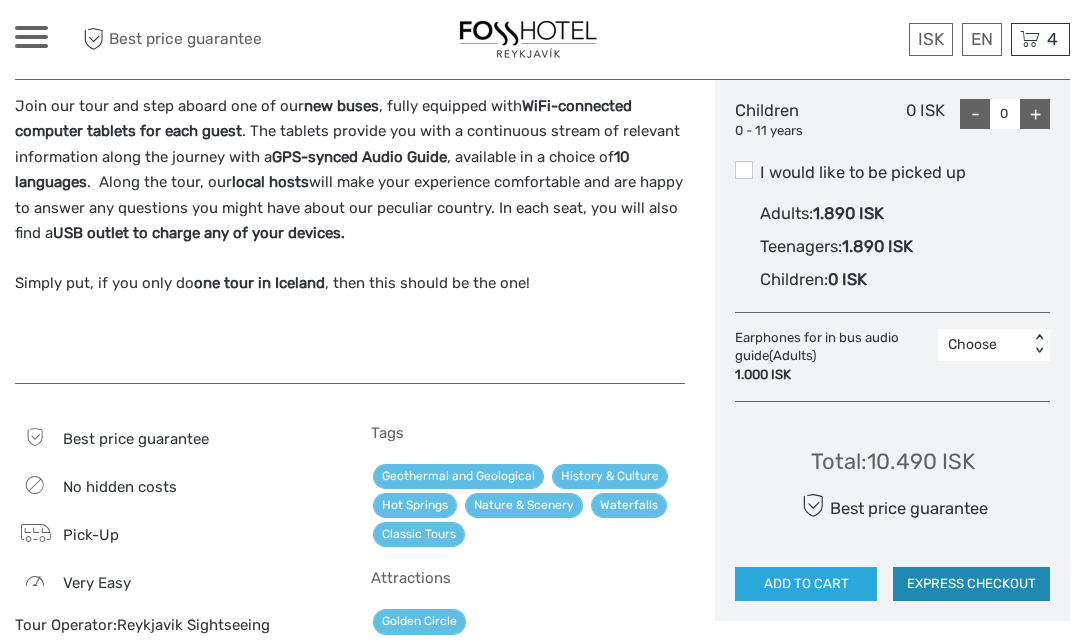 click on "EXPRESS CHECKOUT" at bounding box center (971, 584) 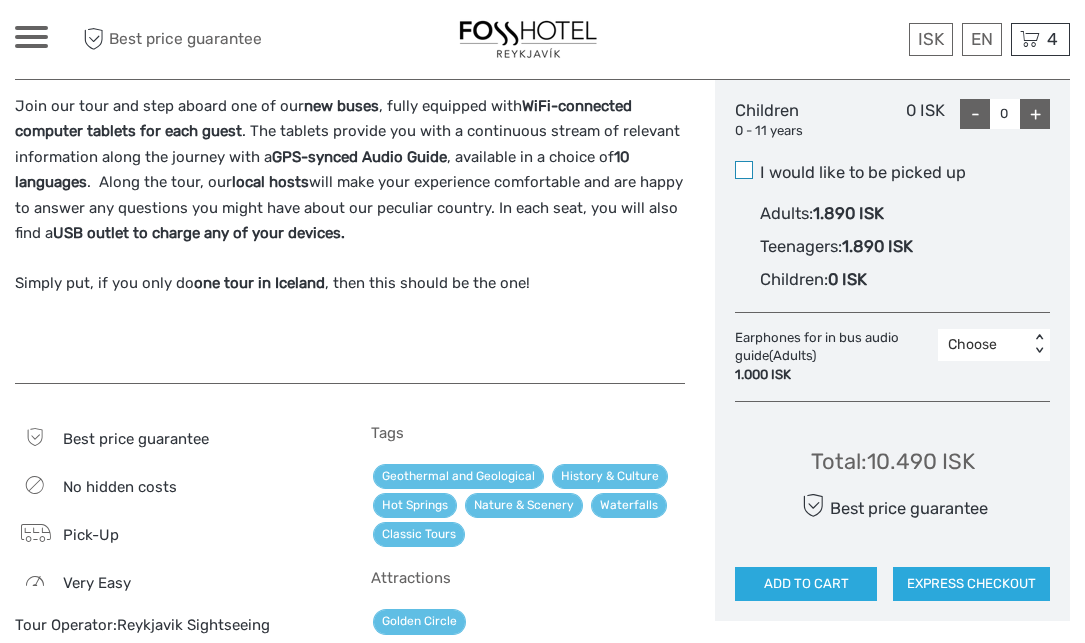 click at bounding box center [744, 170] 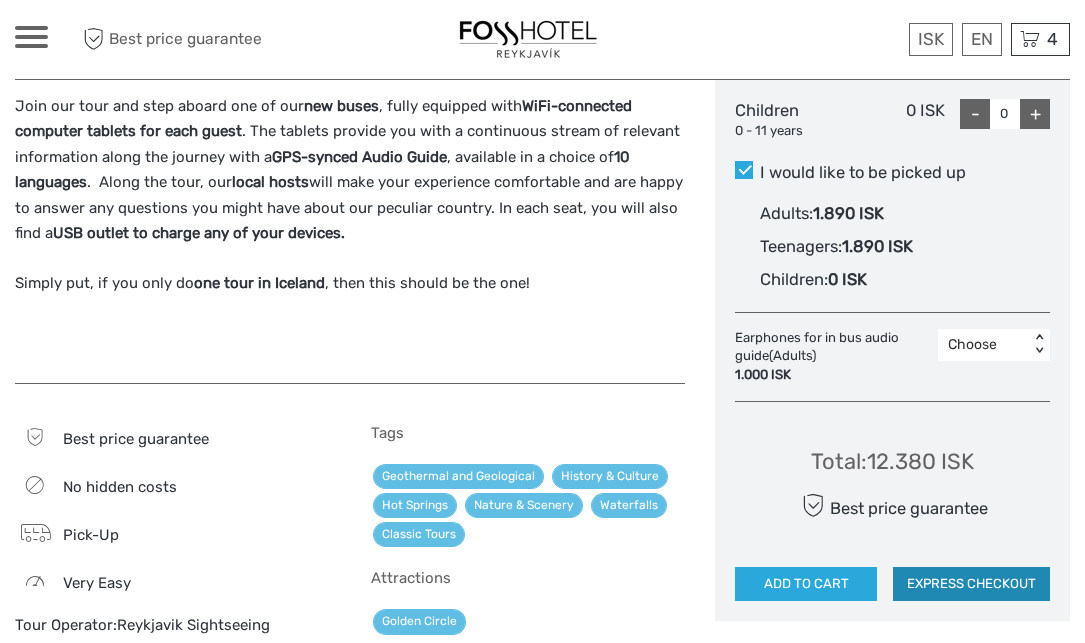click on "EXPRESS CHECKOUT" at bounding box center [971, 584] 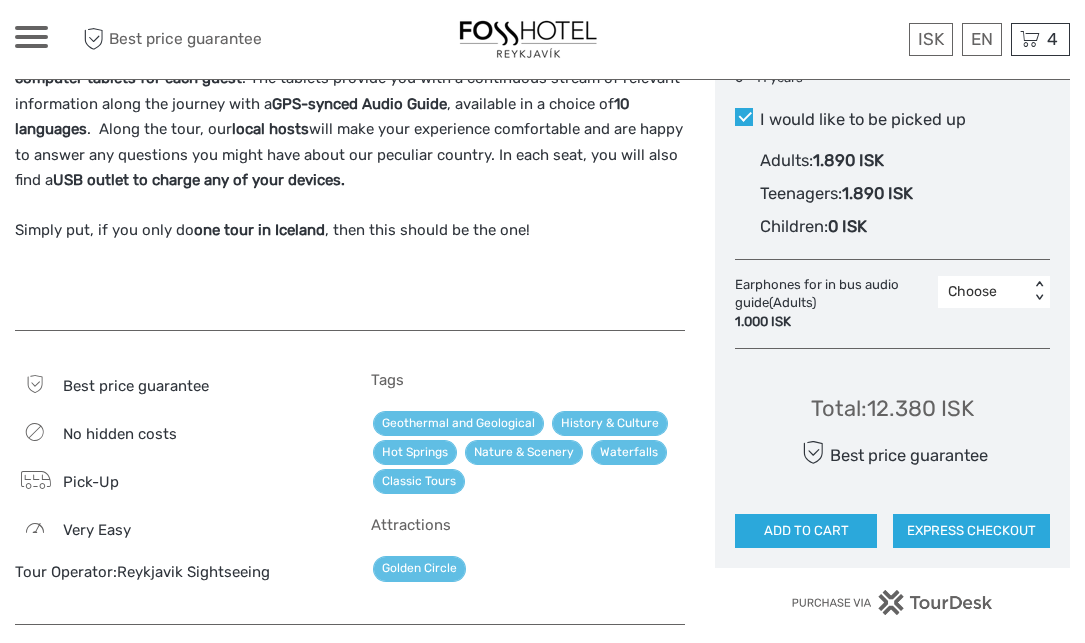scroll, scrollTop: 1210, scrollLeft: 0, axis: vertical 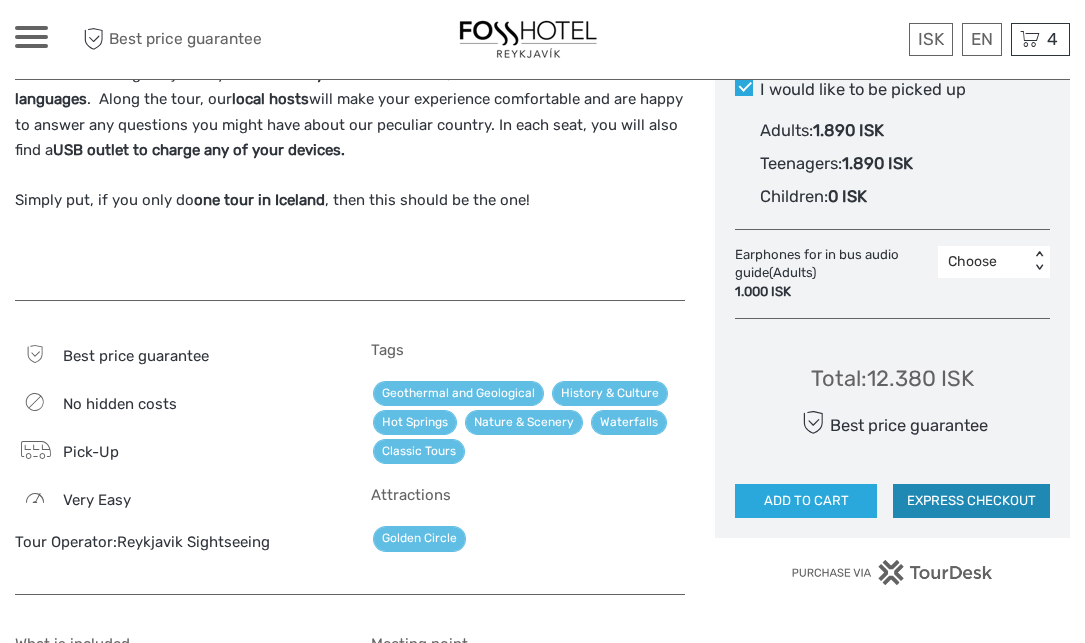 click on "EXPRESS CHECKOUT" at bounding box center (971, 501) 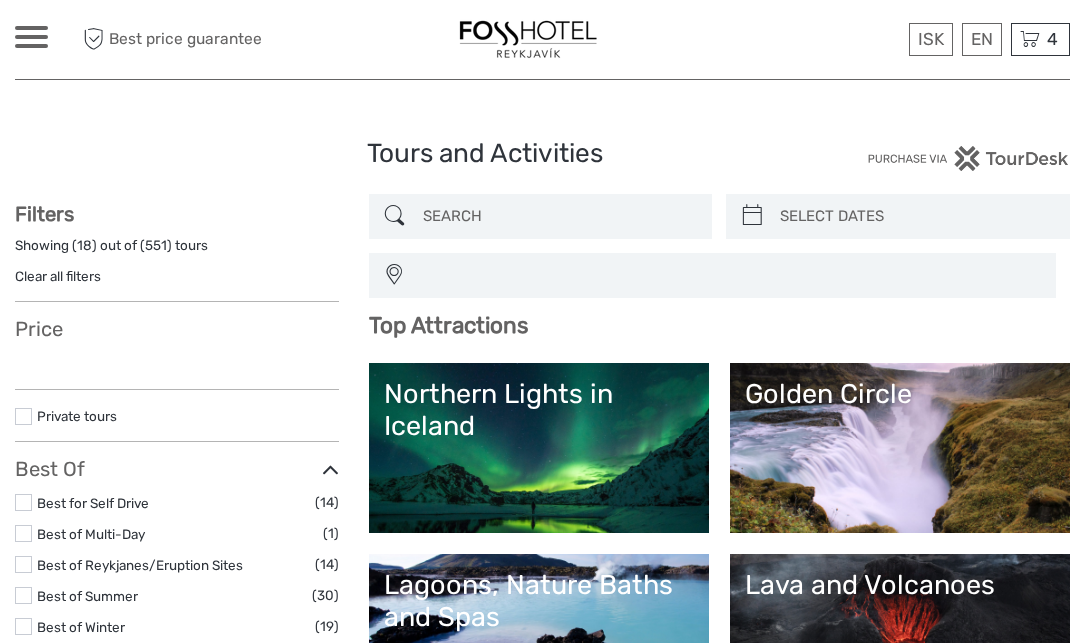 select 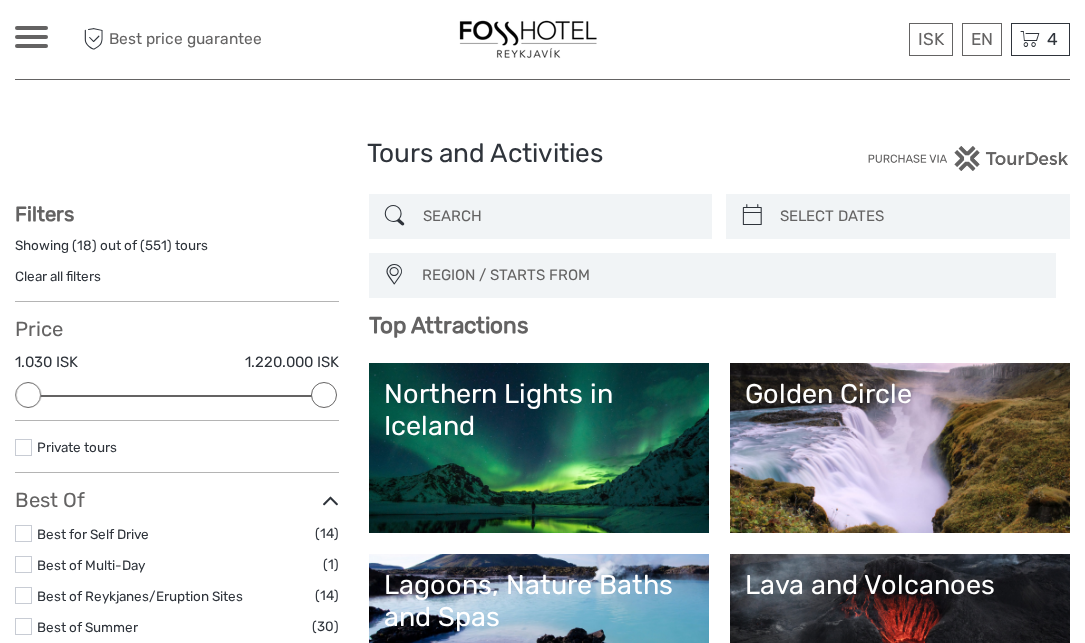 scroll, scrollTop: 0, scrollLeft: 0, axis: both 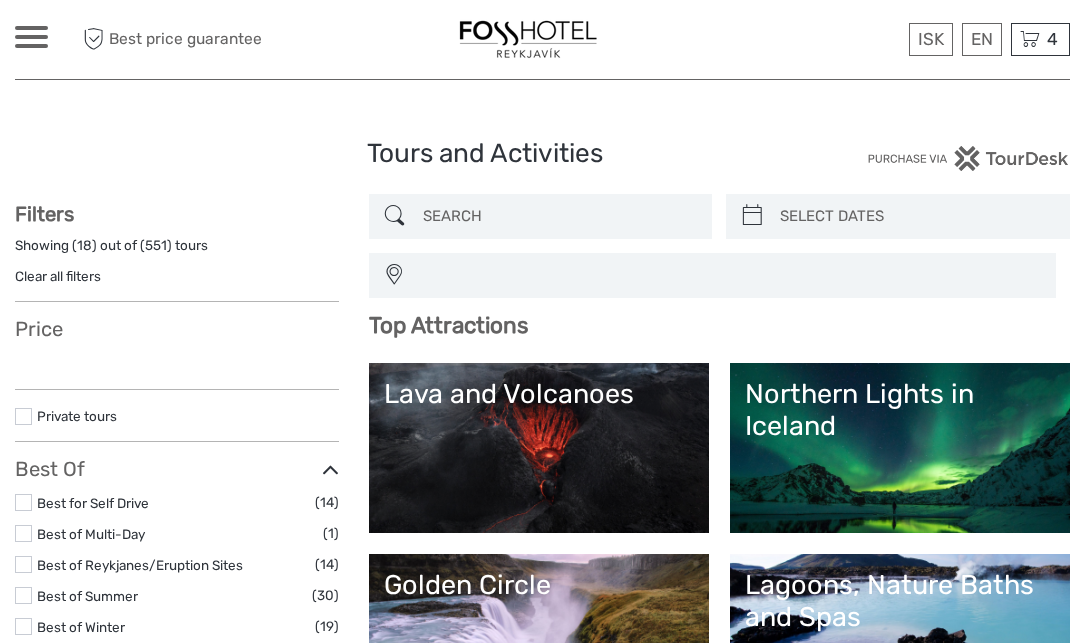select 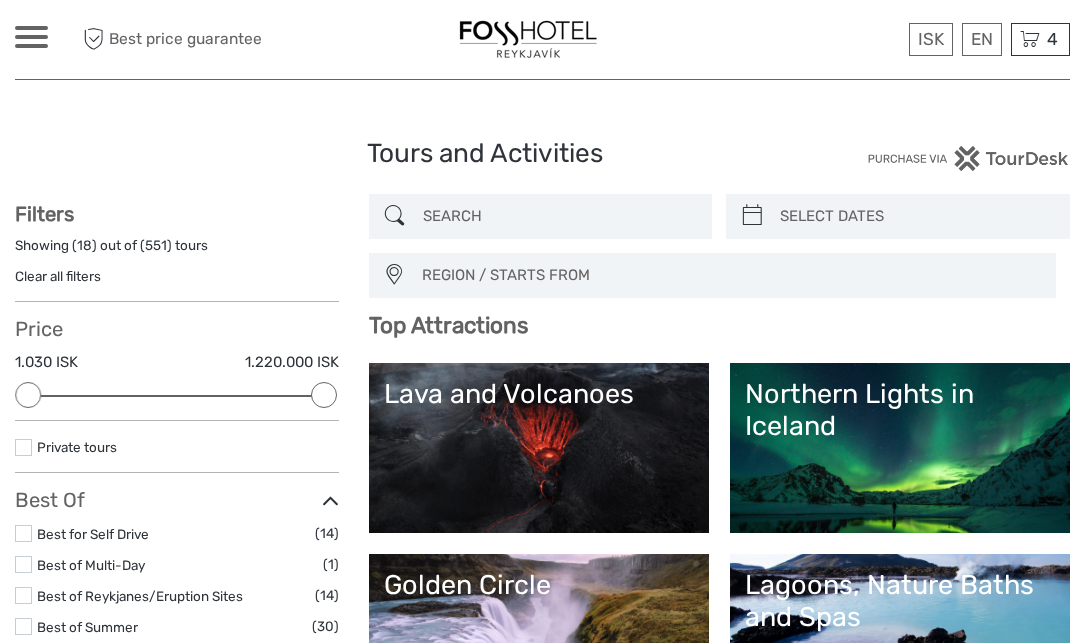 scroll, scrollTop: 0, scrollLeft: 0, axis: both 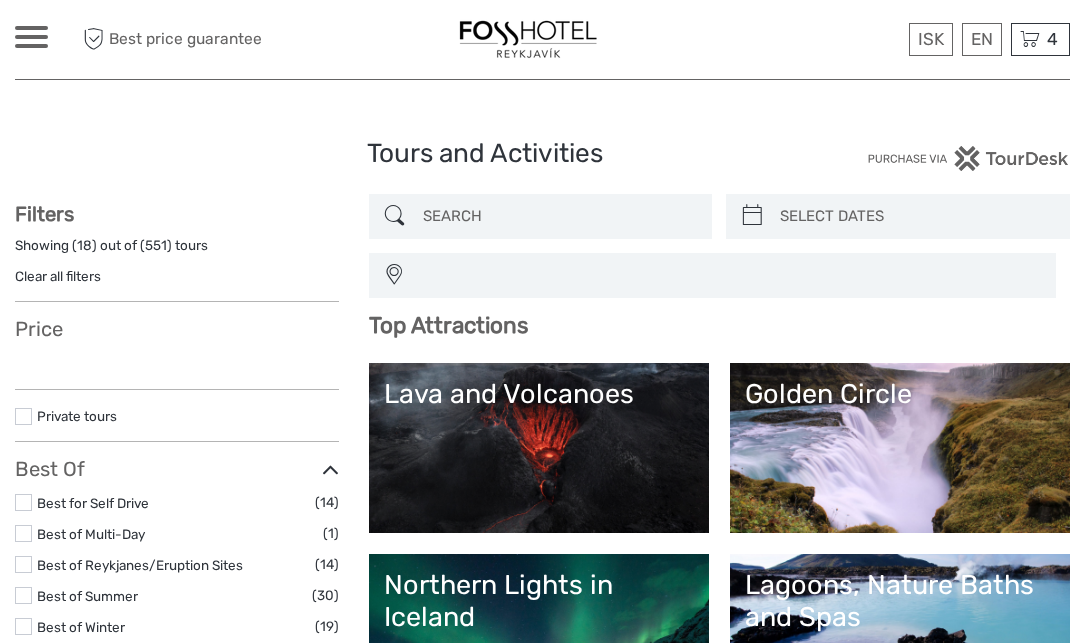 select 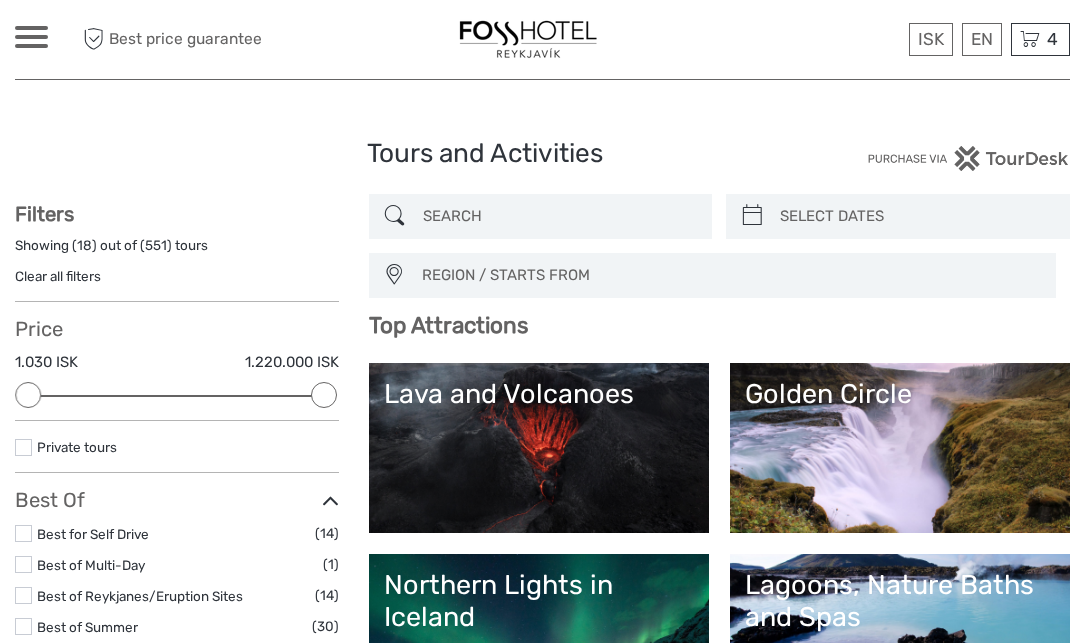 scroll, scrollTop: 0, scrollLeft: 0, axis: both 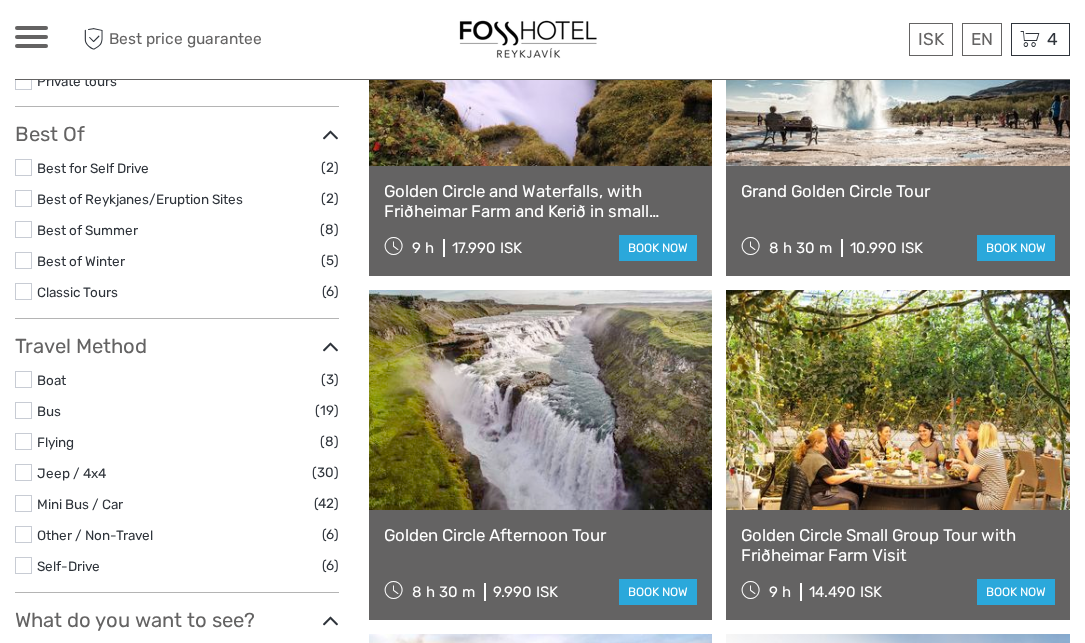 type on "golden circle" 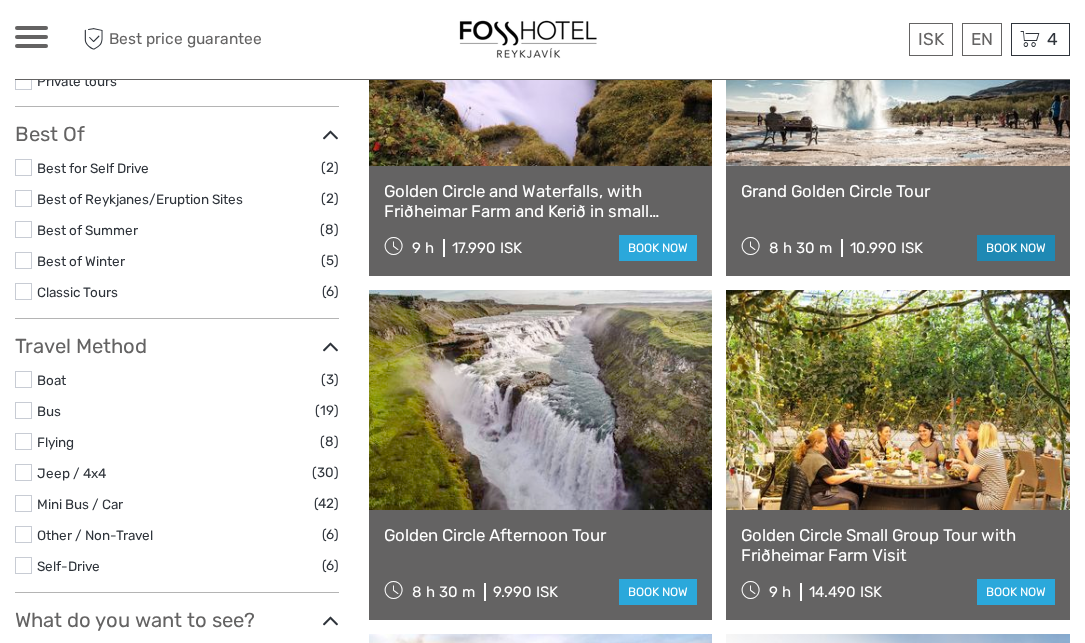 click on "book now" at bounding box center [1016, 248] 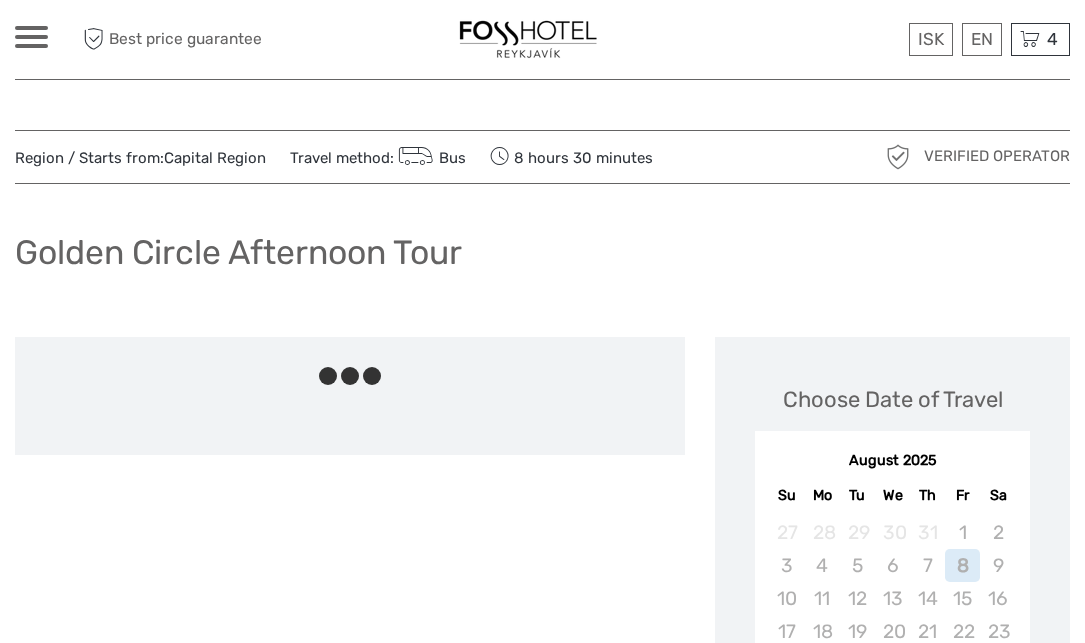 scroll, scrollTop: 0, scrollLeft: 0, axis: both 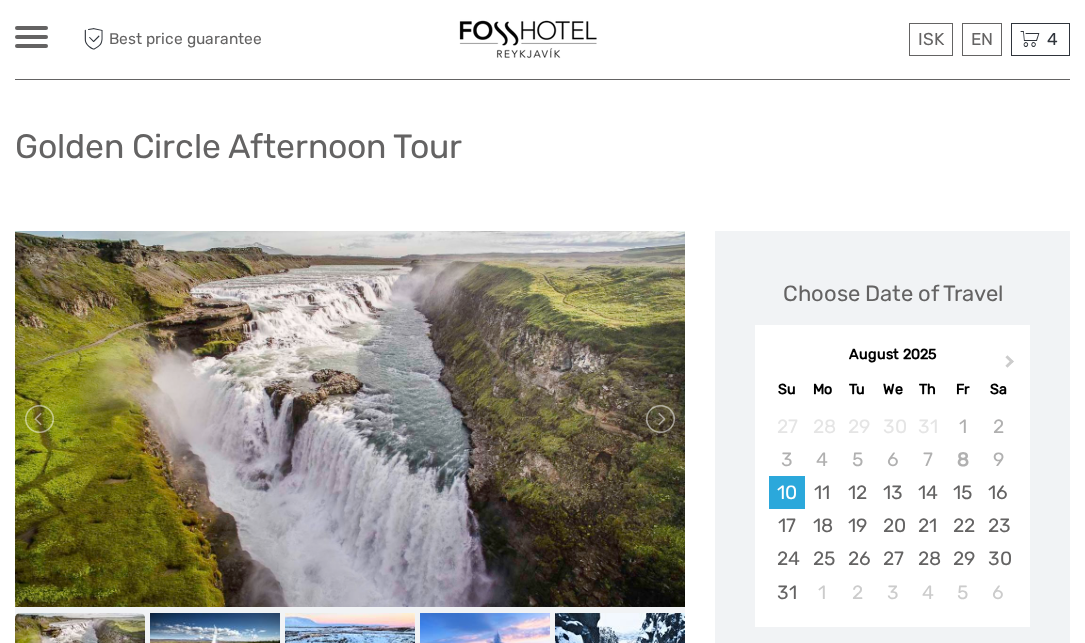click at bounding box center (350, 419) 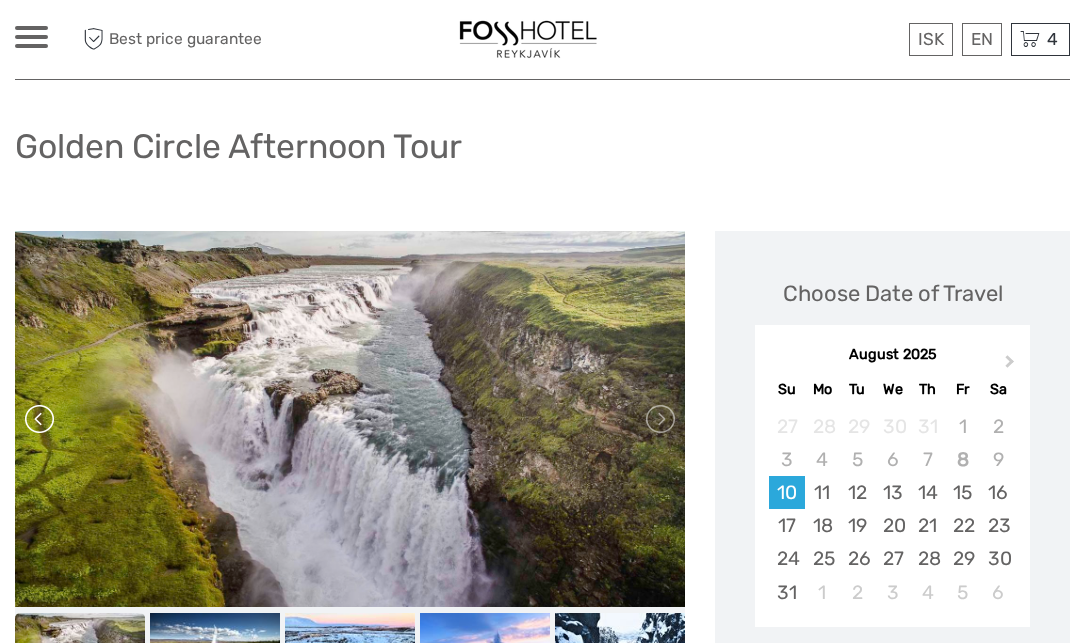 click at bounding box center (41, 419) 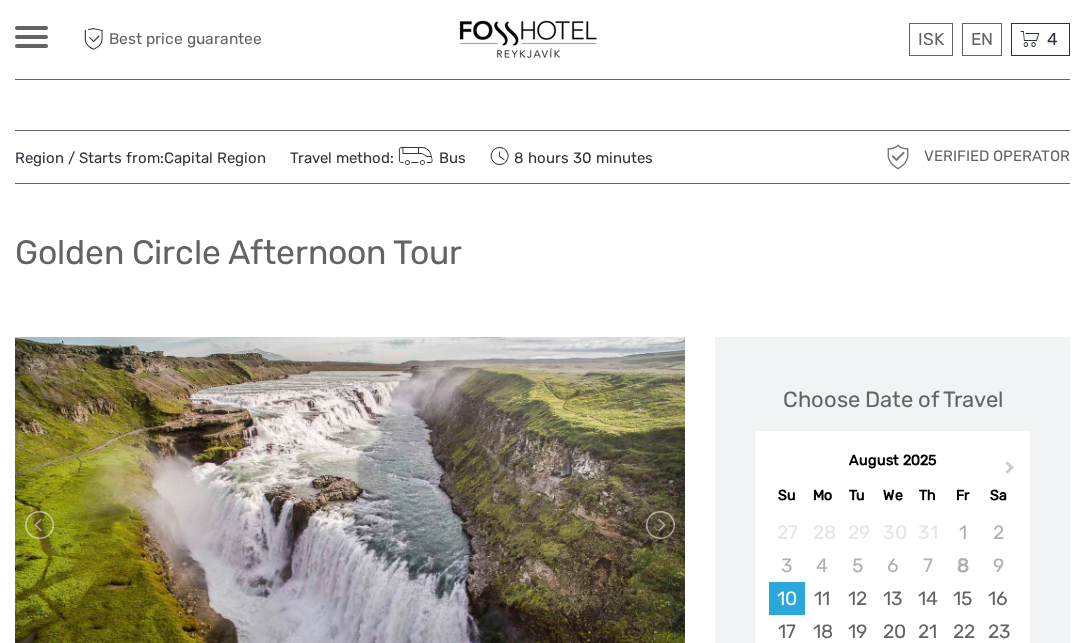 scroll, scrollTop: 0, scrollLeft: 0, axis: both 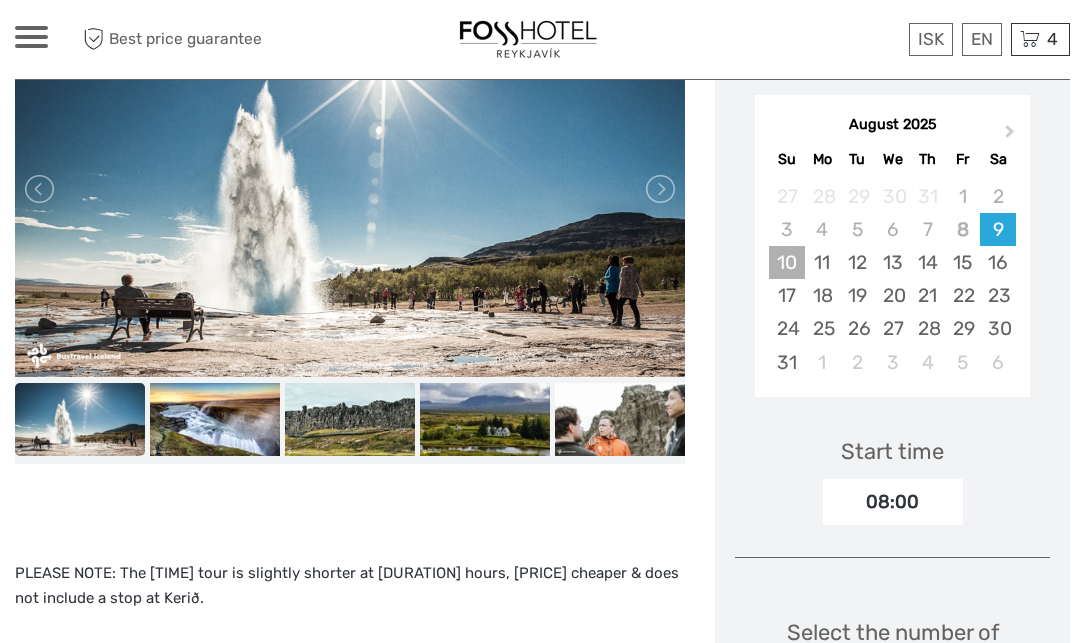 click on "10" at bounding box center (786, 262) 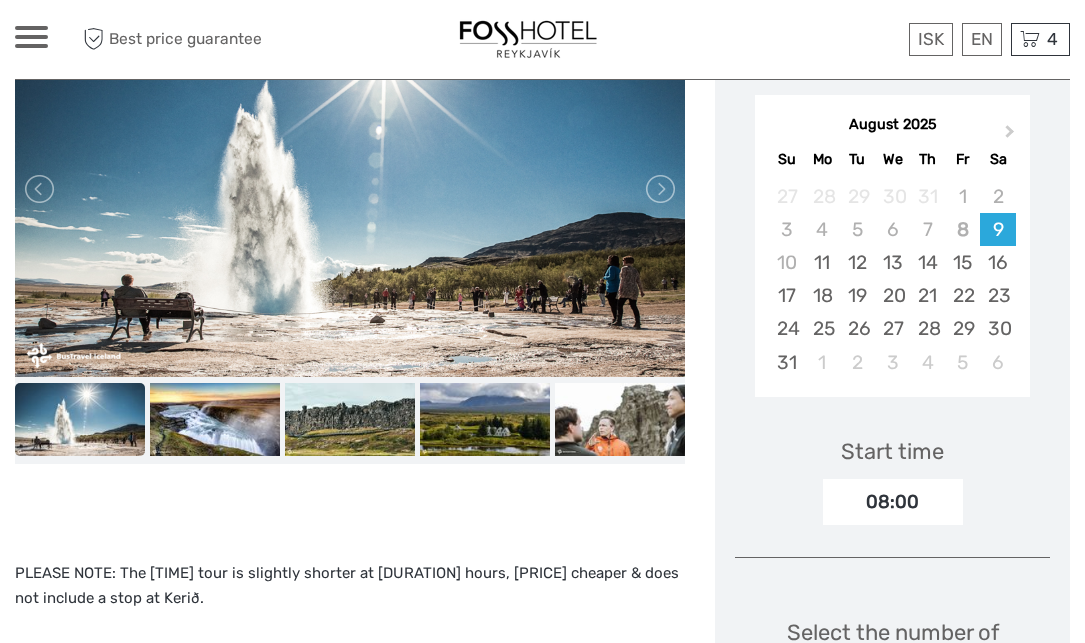 click on "08:00" at bounding box center [893, 502] 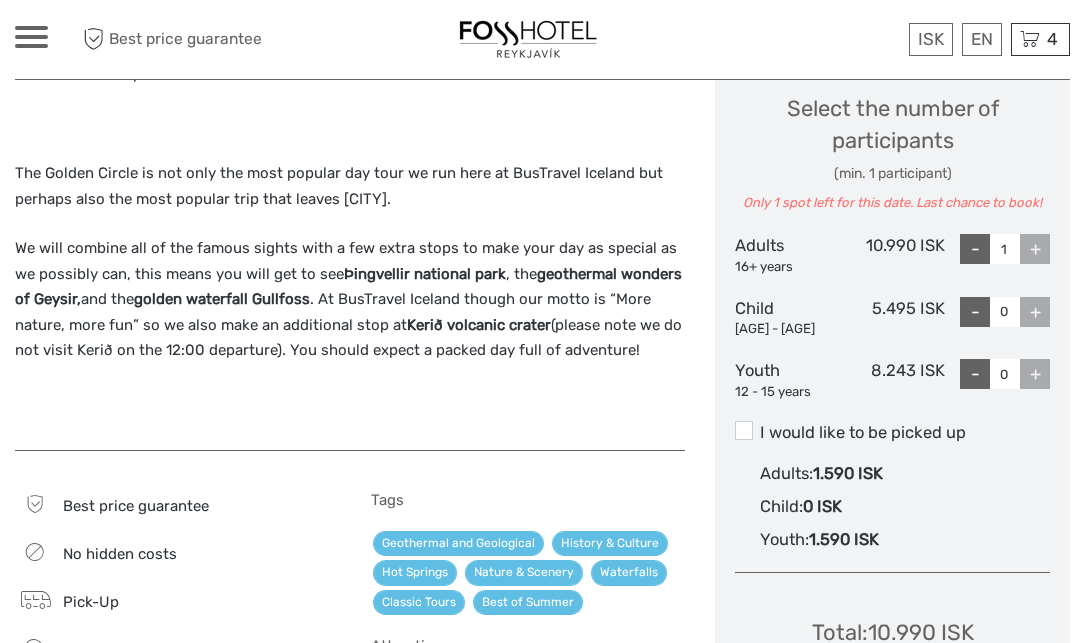 scroll, scrollTop: 882, scrollLeft: 0, axis: vertical 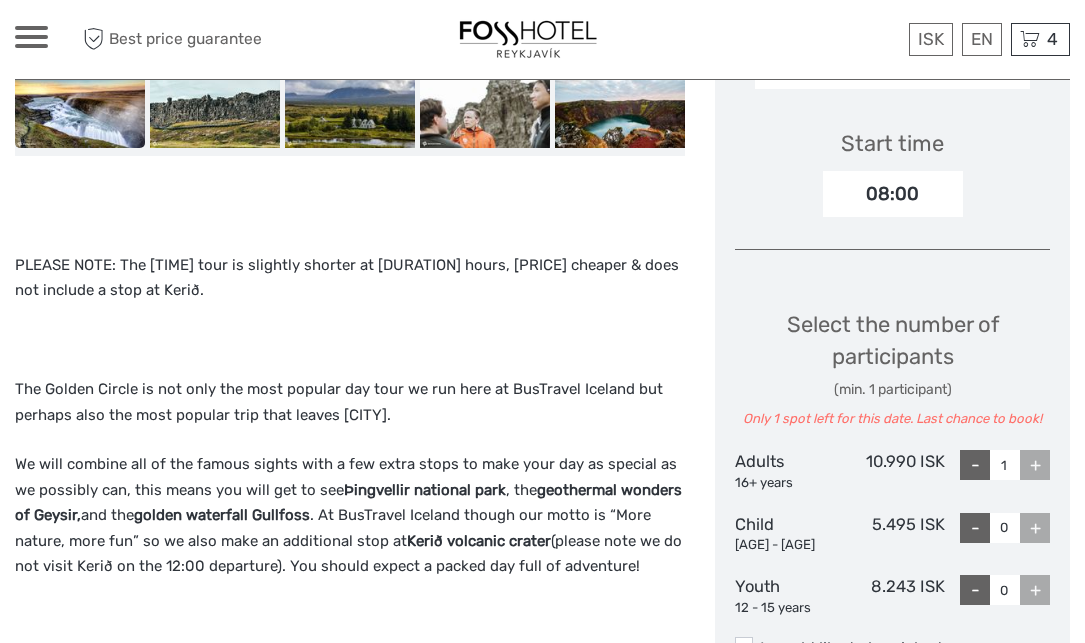 click on "08:00" at bounding box center [893, 194] 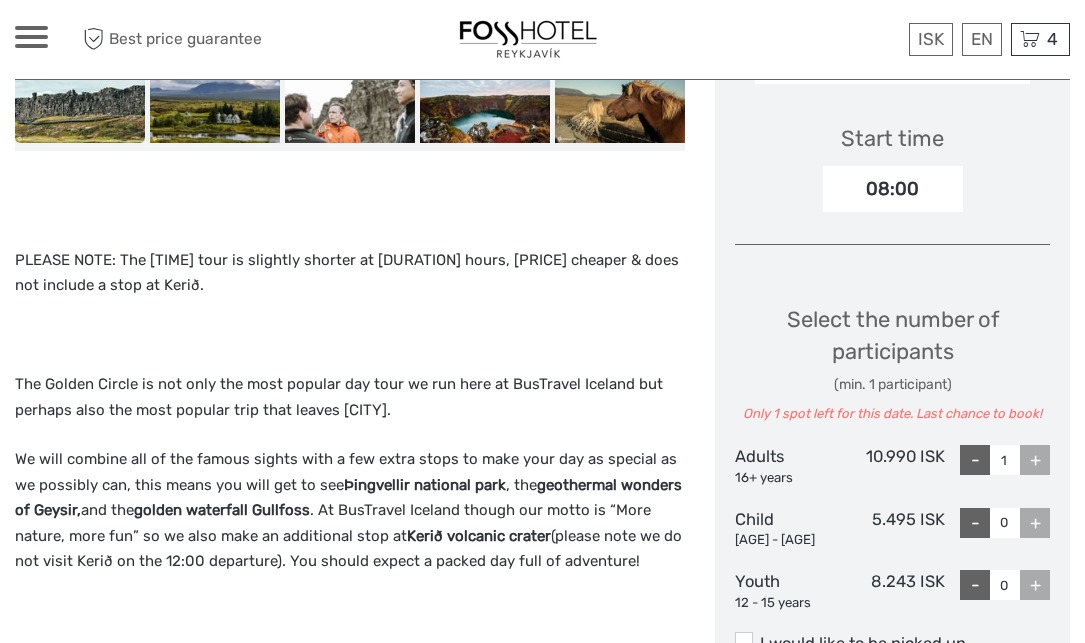 scroll, scrollTop: 652, scrollLeft: 0, axis: vertical 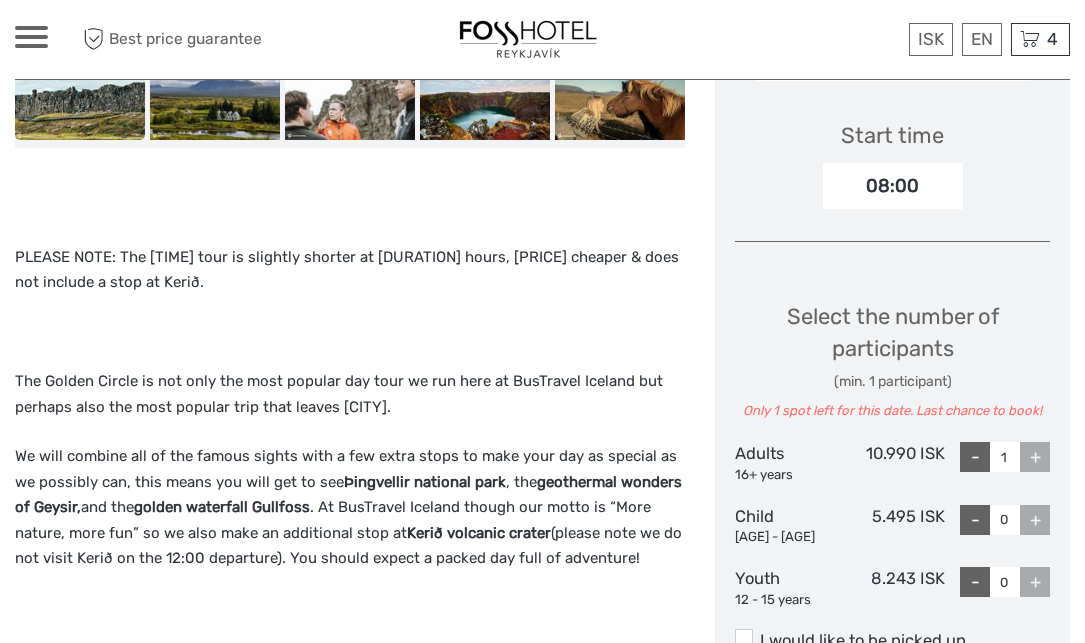 click on "08:00" at bounding box center (893, 186) 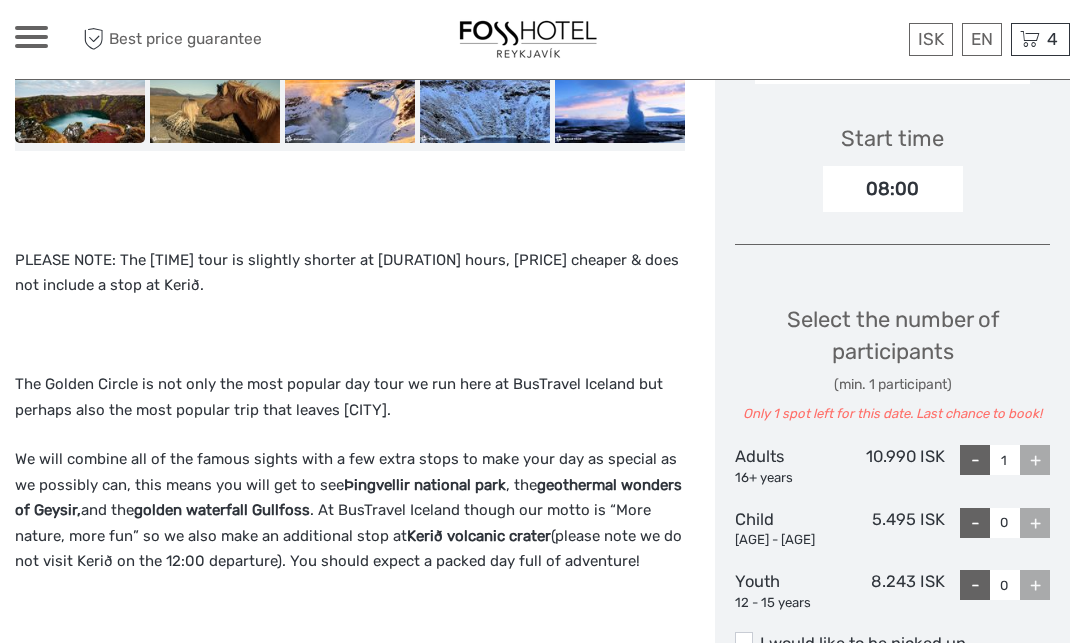 scroll, scrollTop: 649, scrollLeft: 0, axis: vertical 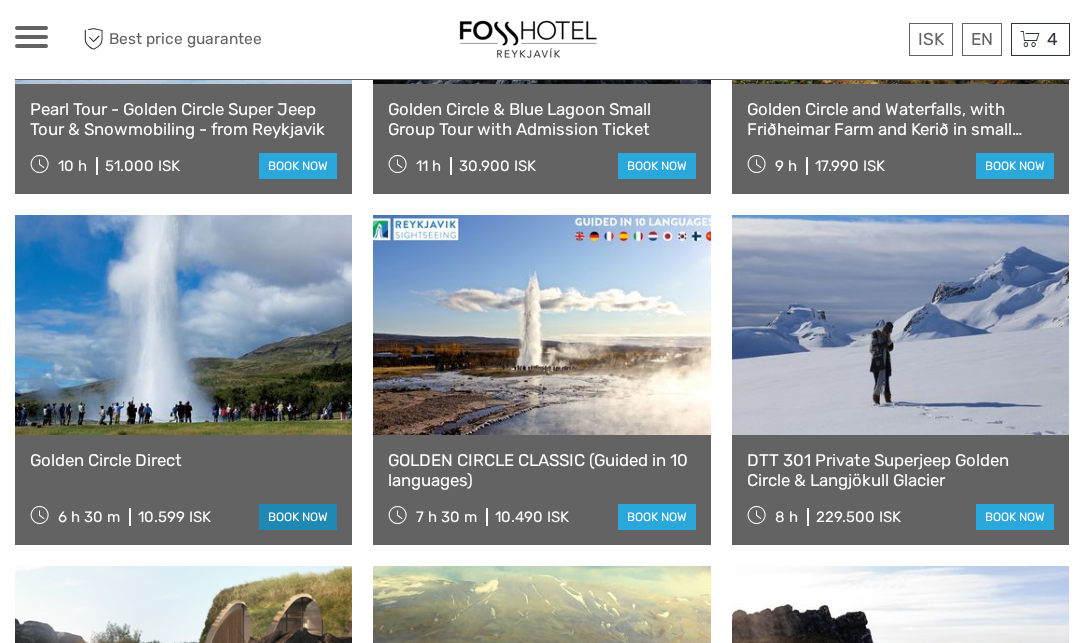 click on "book now" at bounding box center (298, 517) 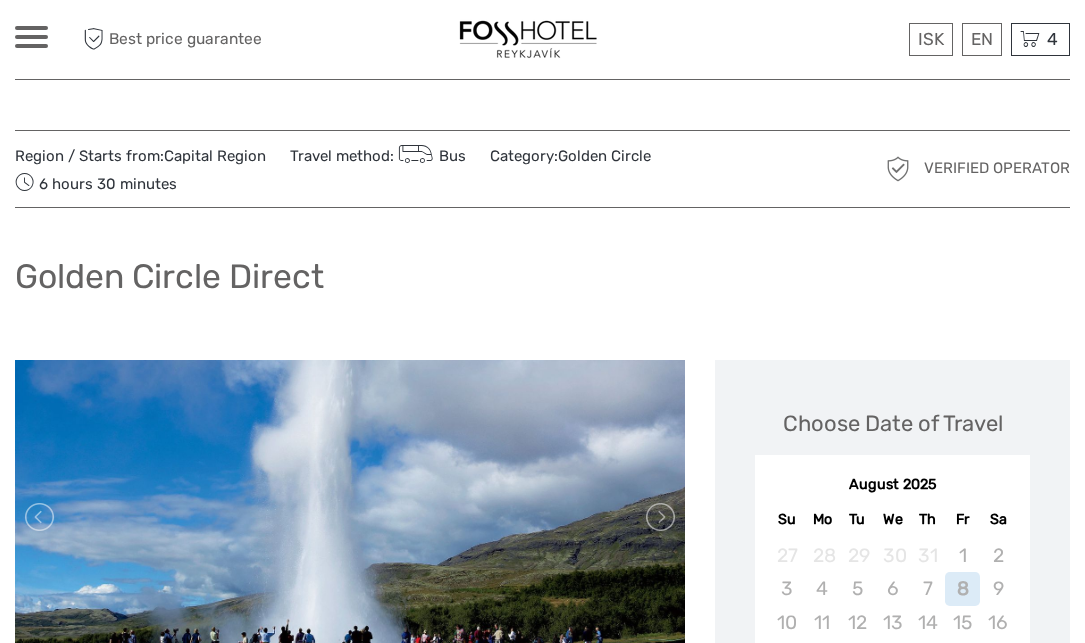 scroll, scrollTop: 0, scrollLeft: 0, axis: both 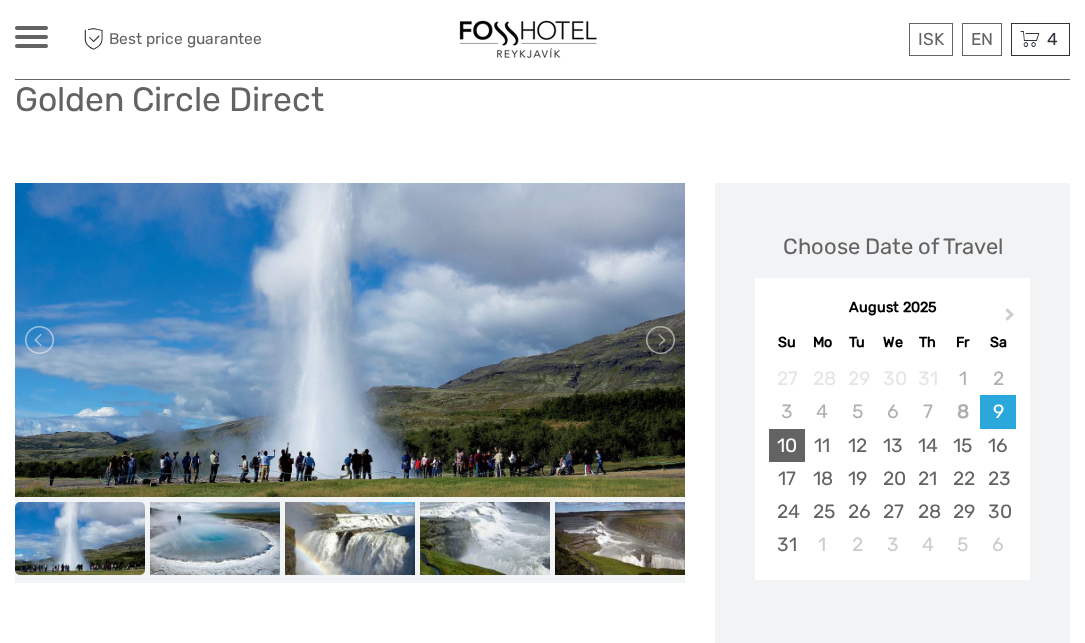 click on "10" at bounding box center [786, 445] 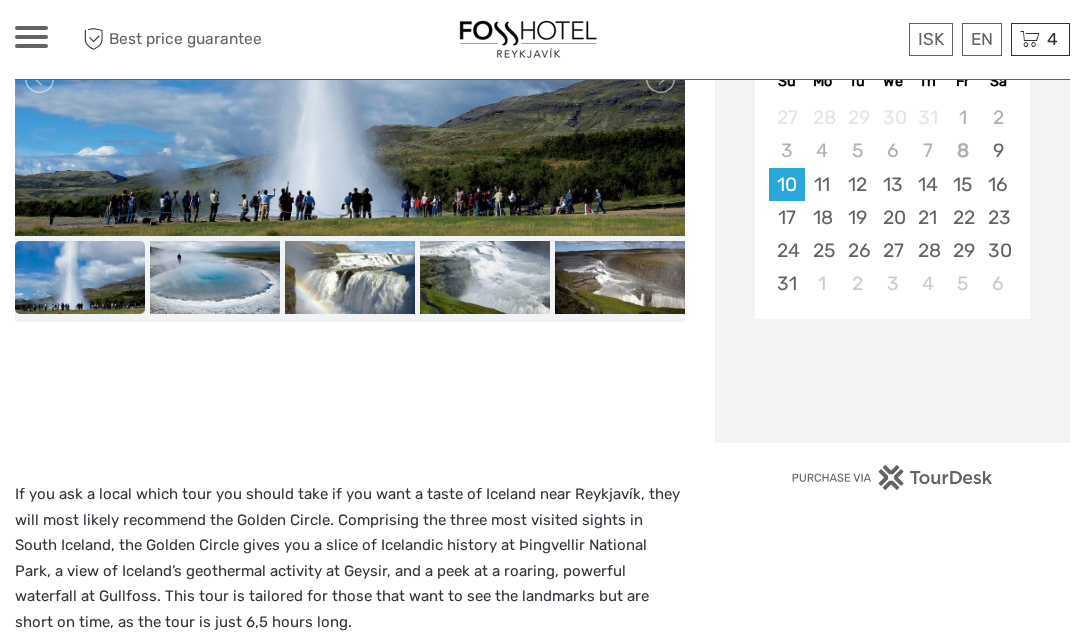scroll, scrollTop: 450, scrollLeft: 0, axis: vertical 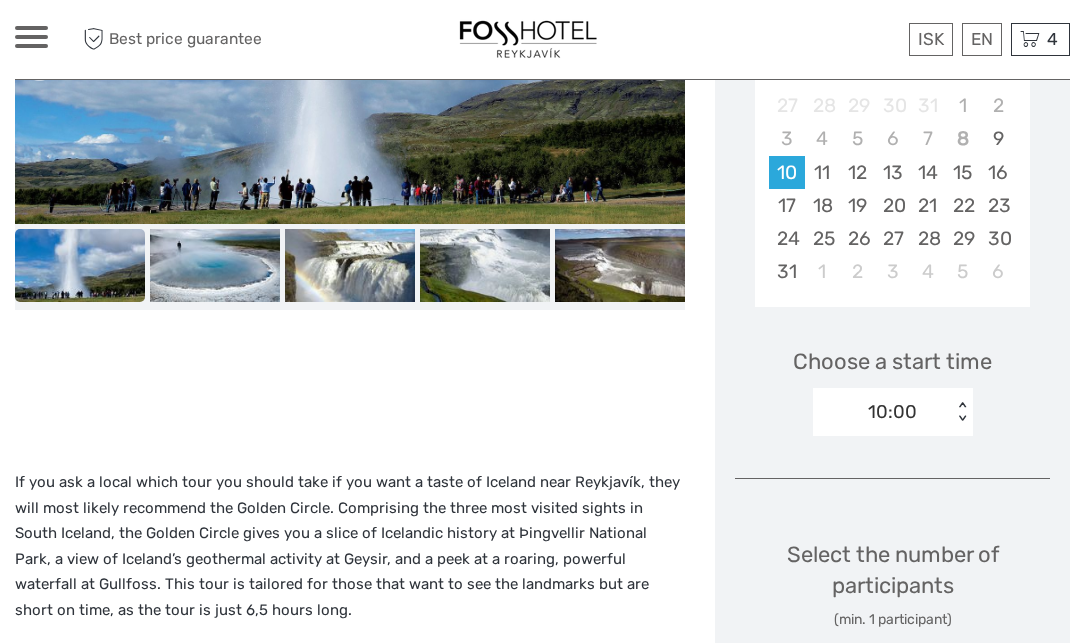 click on "< >" at bounding box center (961, 412) 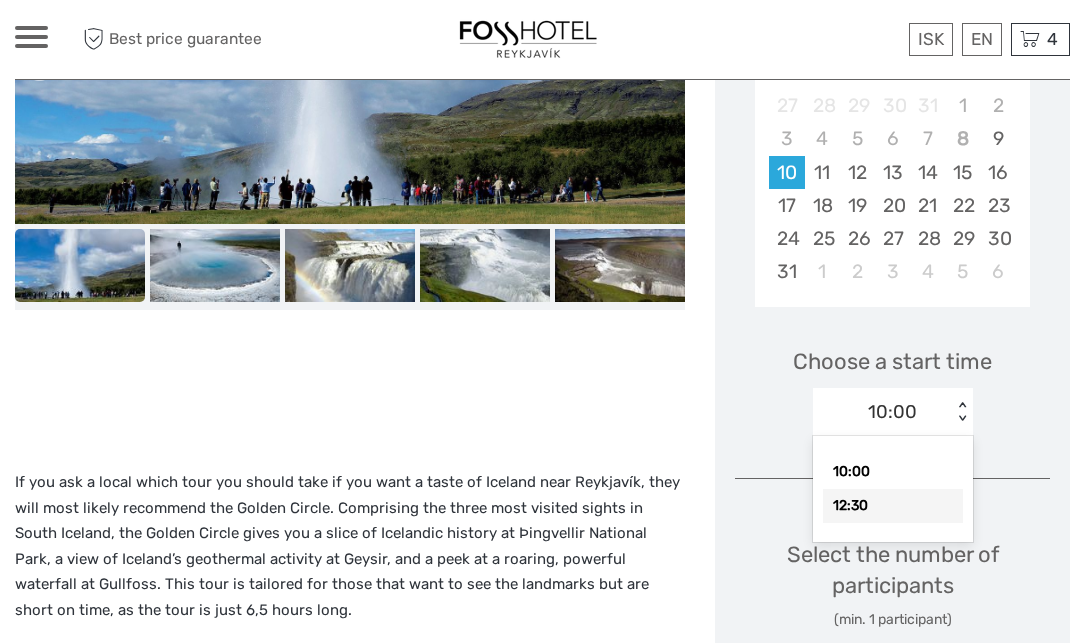 click on "12:30" at bounding box center (893, 506) 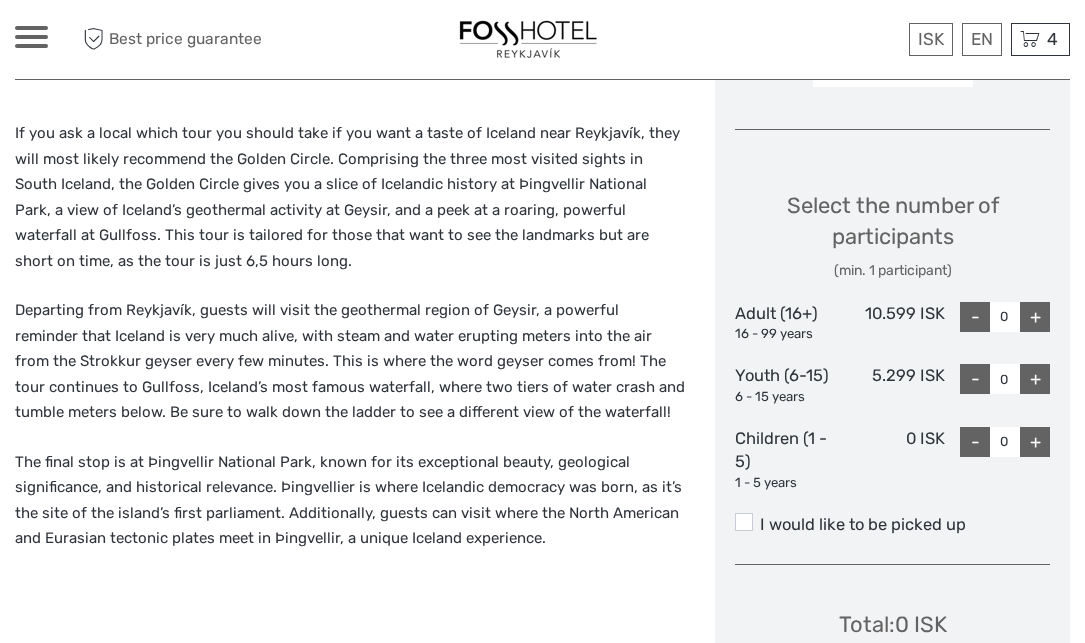 scroll, scrollTop: 800, scrollLeft: 0, axis: vertical 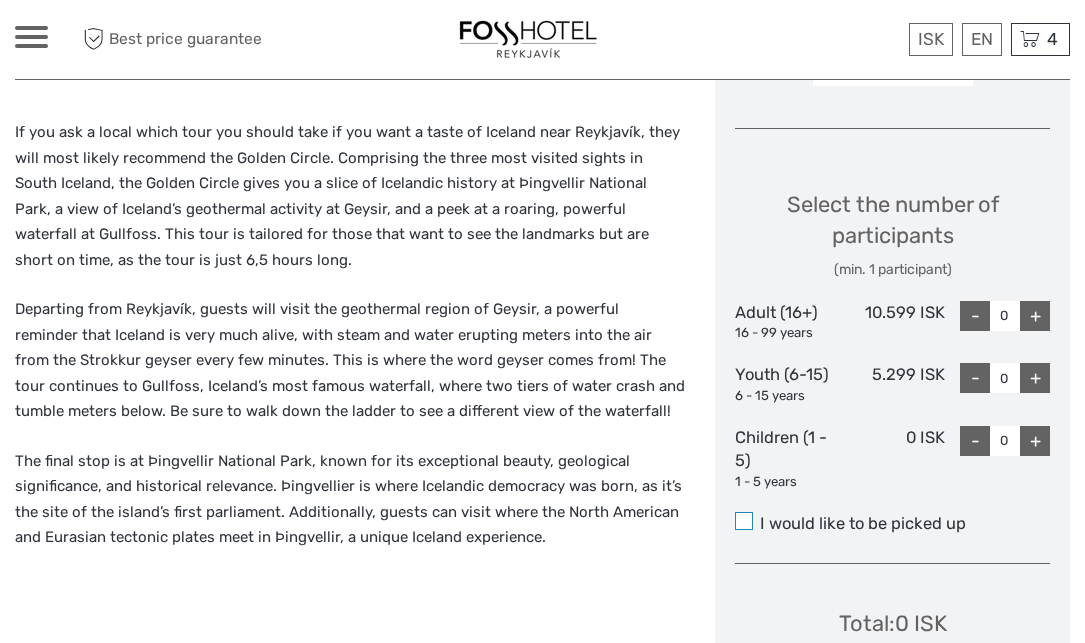 click at bounding box center [744, 521] 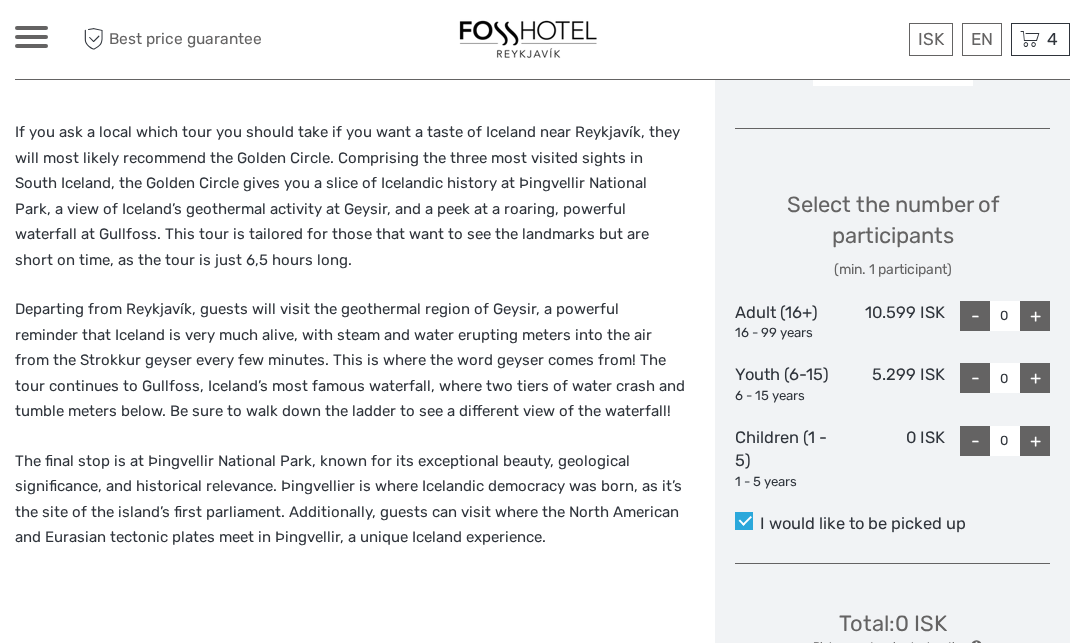 click on "+" at bounding box center (1035, 316) 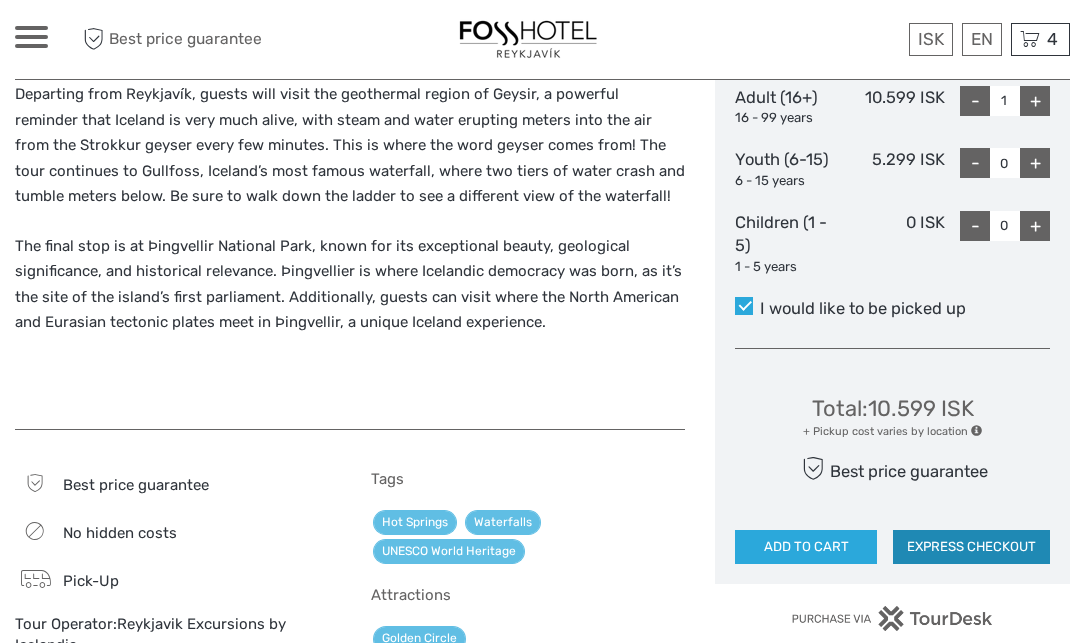 scroll, scrollTop: 1017, scrollLeft: 1, axis: both 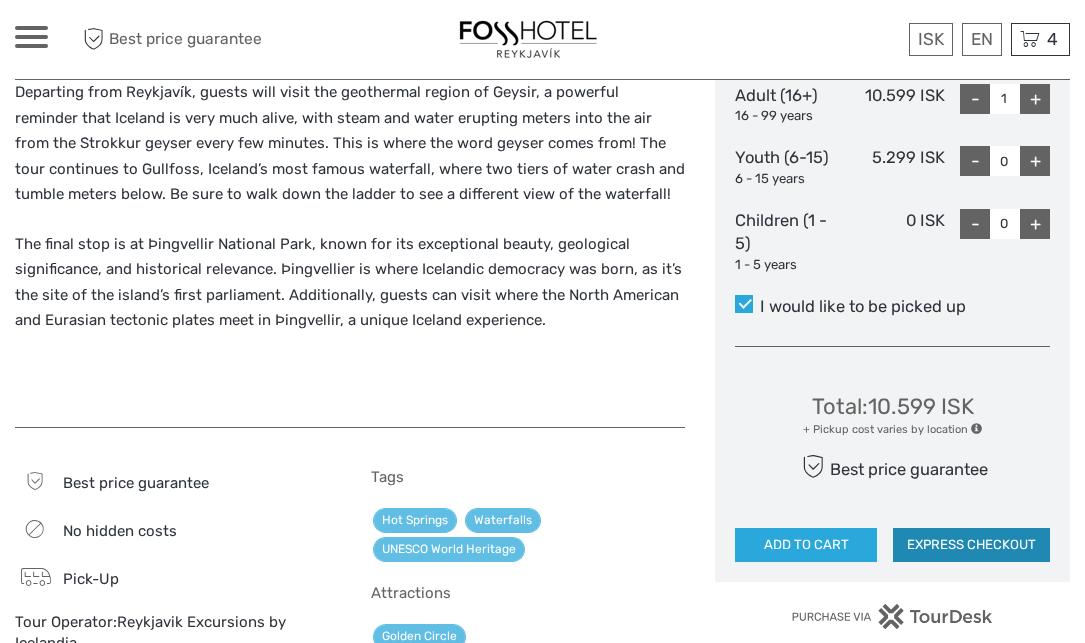 click on "EXPRESS CHECKOUT" at bounding box center [971, 545] 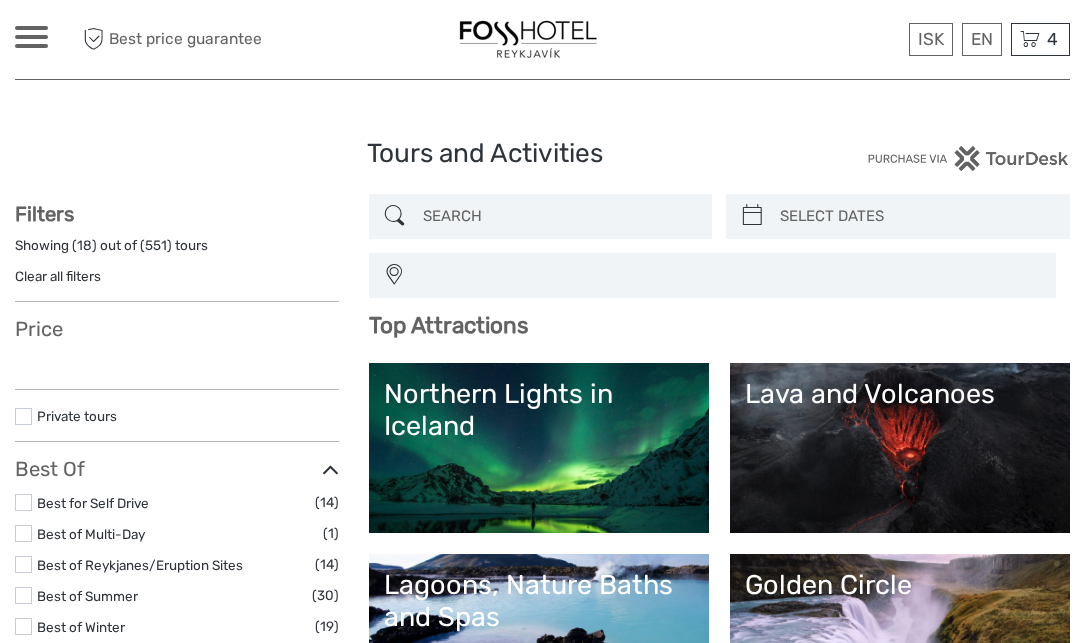 select 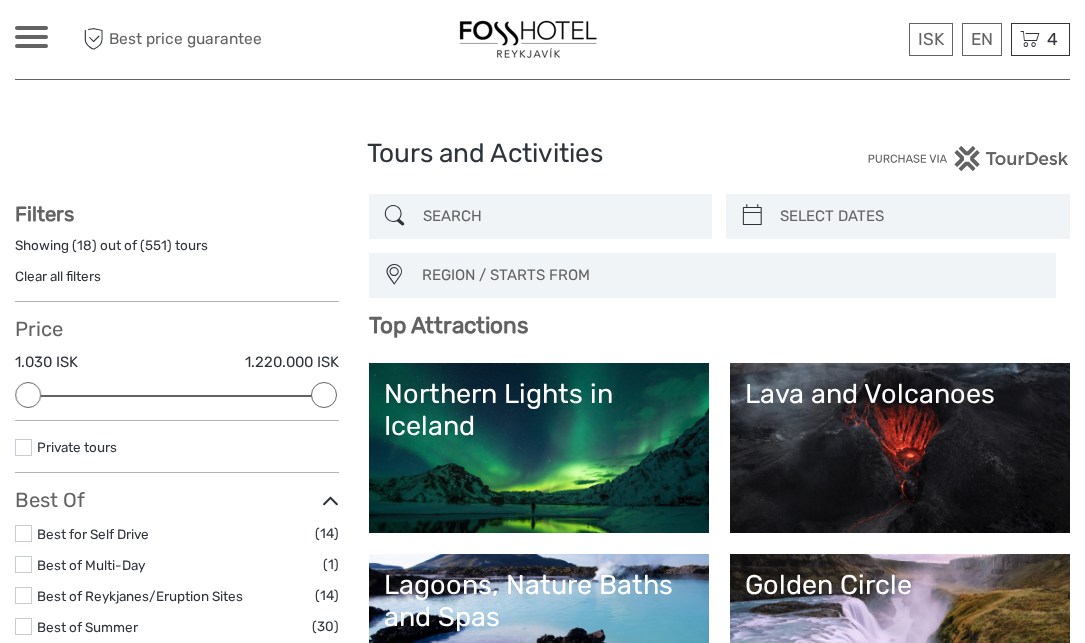 scroll, scrollTop: 0, scrollLeft: 1, axis: horizontal 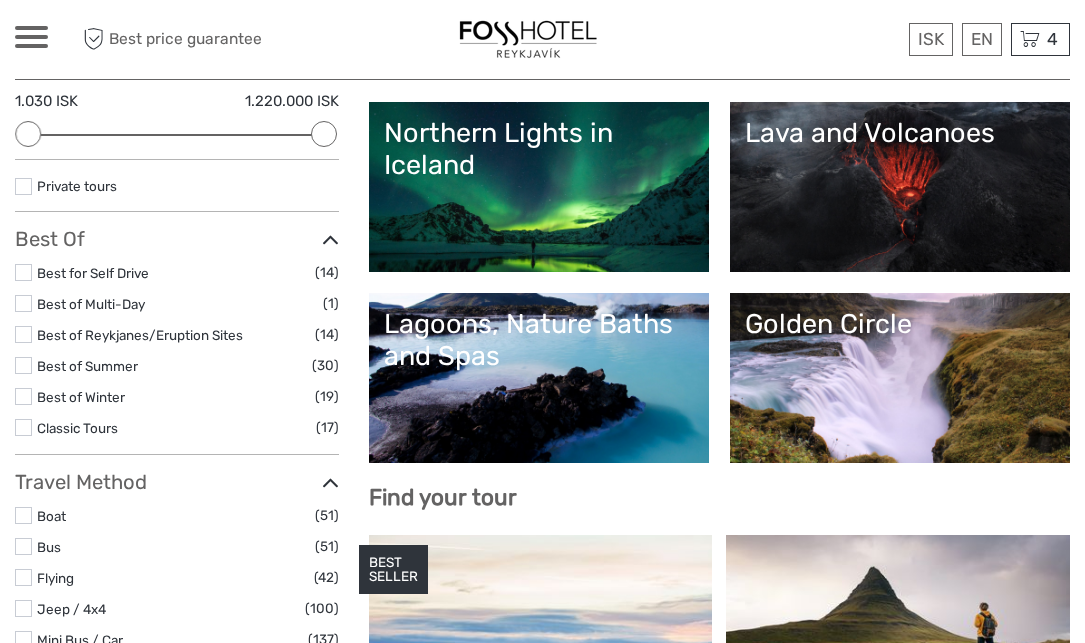 click on "Golden Circle" at bounding box center [900, 378] 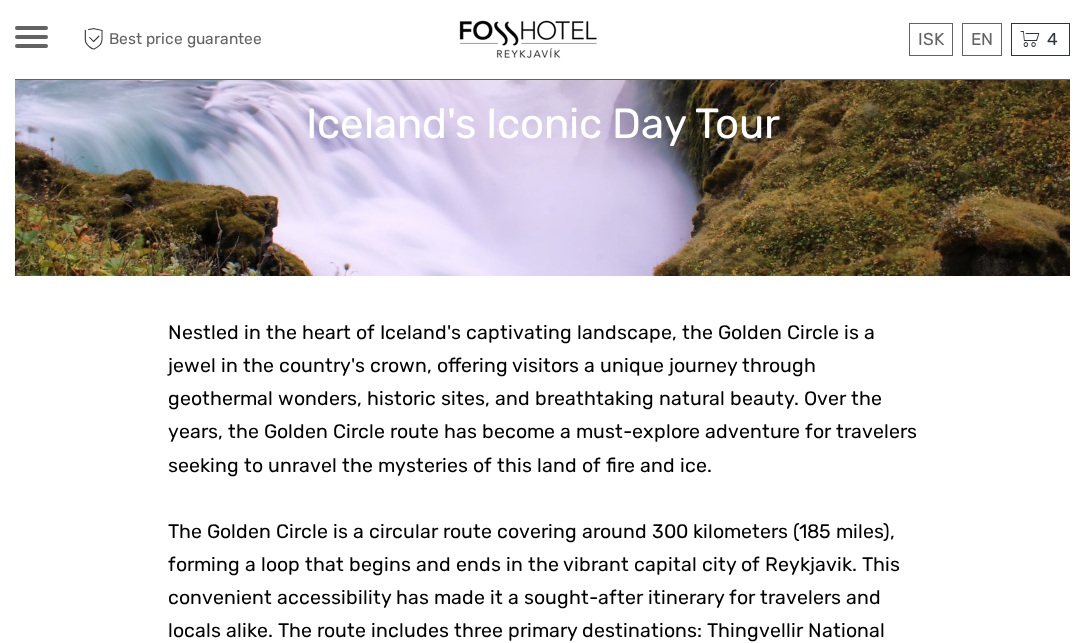 scroll, scrollTop: 523, scrollLeft: 0, axis: vertical 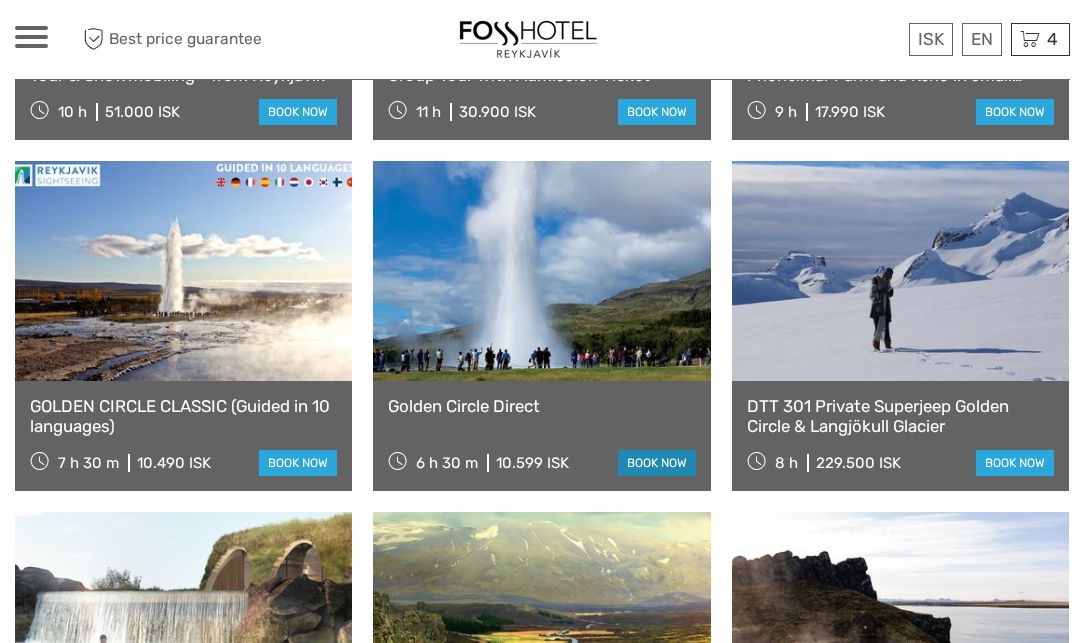 click on "book now" at bounding box center (657, 463) 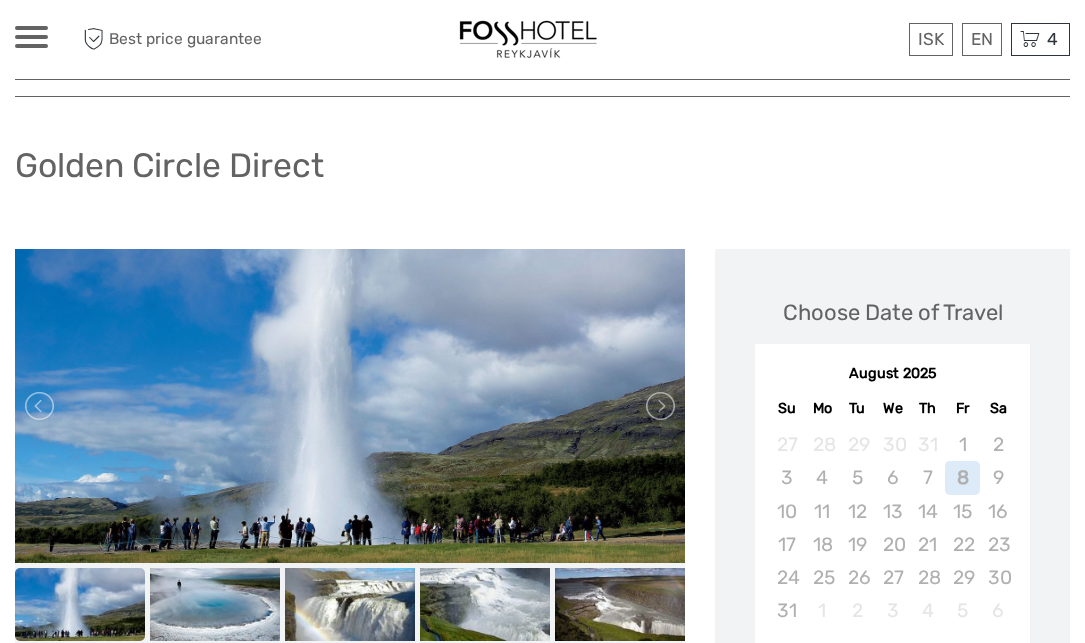 scroll, scrollTop: 193, scrollLeft: 0, axis: vertical 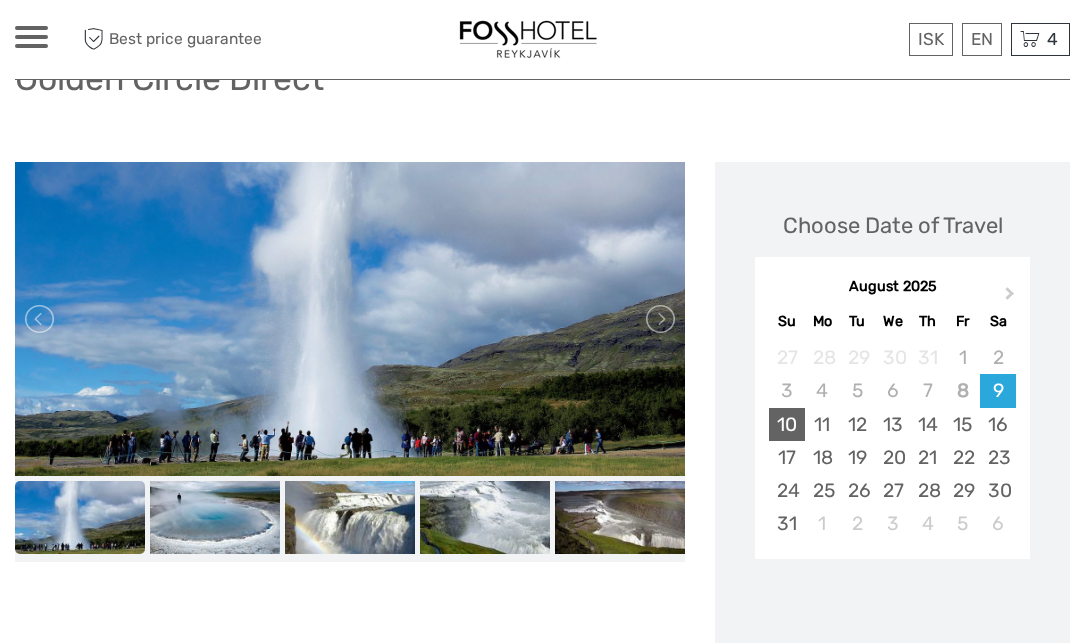 click on "10" at bounding box center (786, 424) 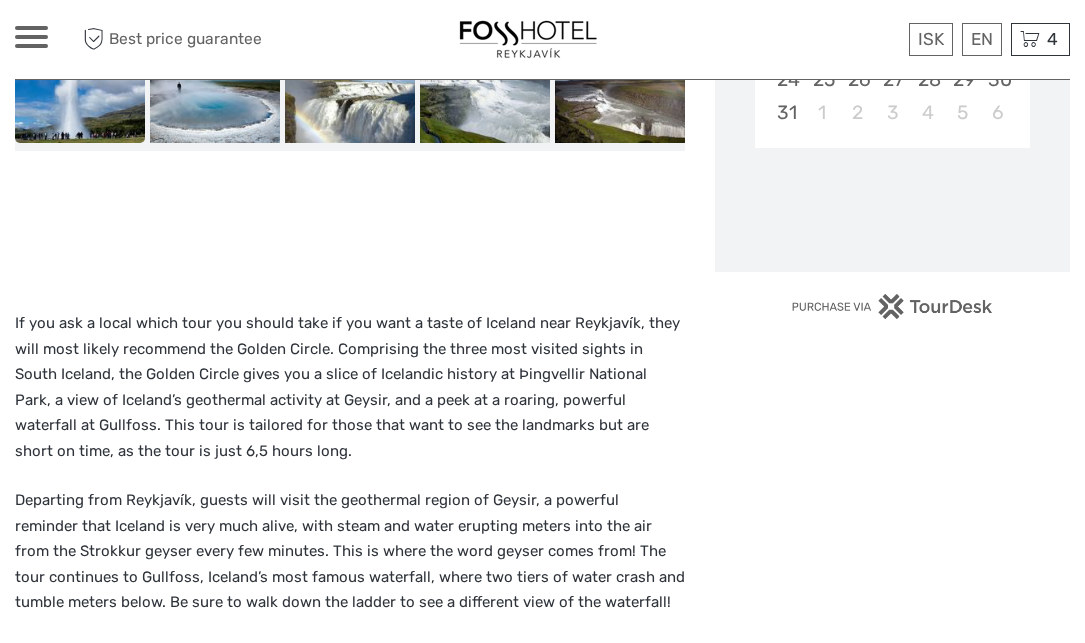 scroll, scrollTop: 615, scrollLeft: 0, axis: vertical 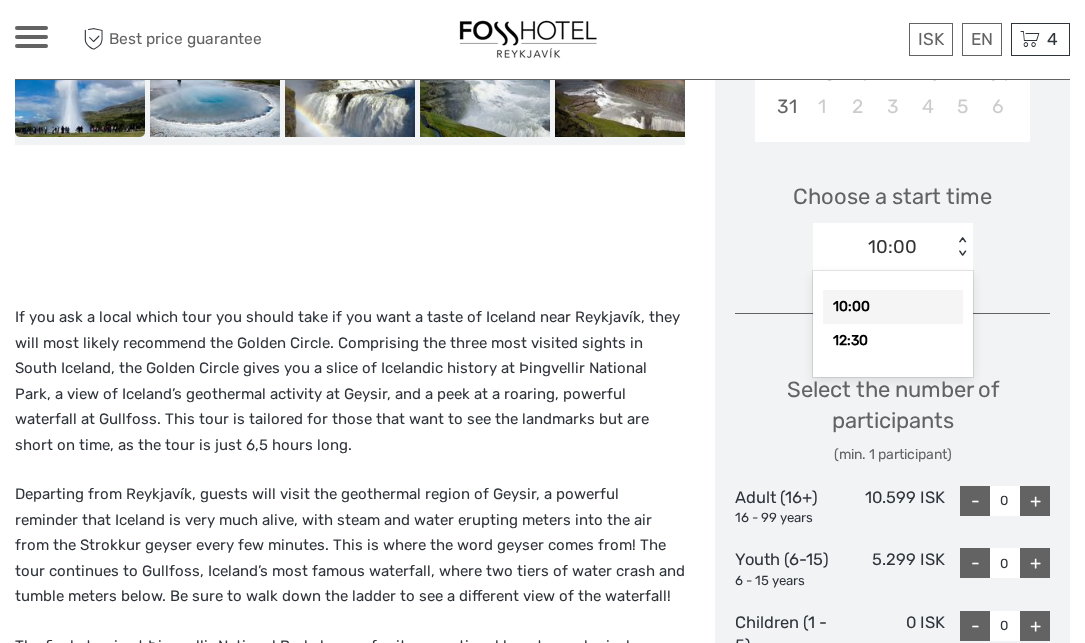 click on "< >" at bounding box center [961, 247] 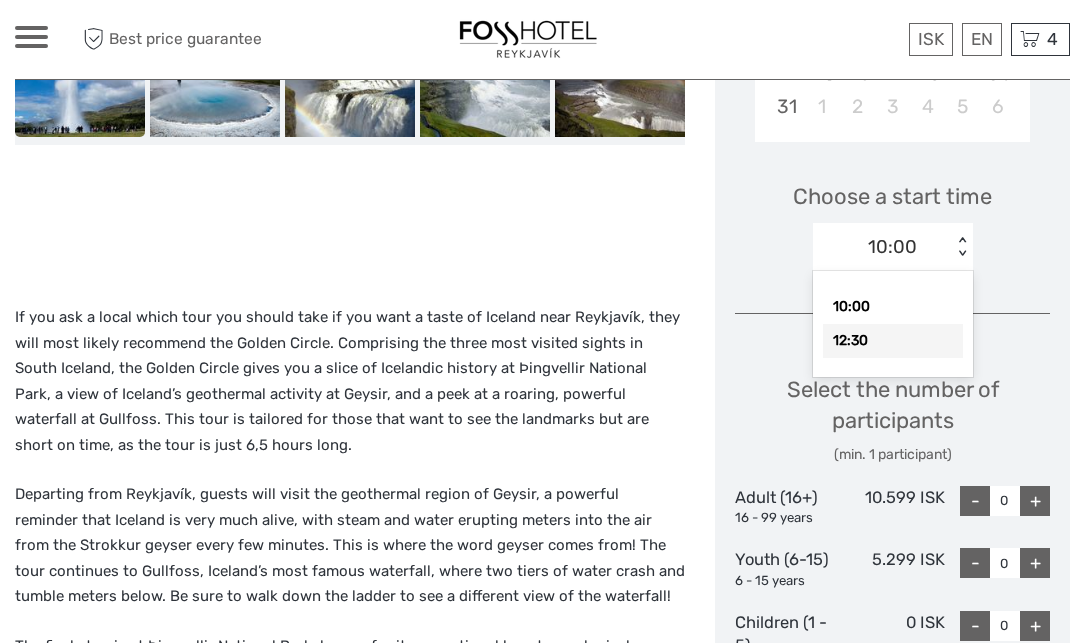 click on "12:30" at bounding box center (893, 341) 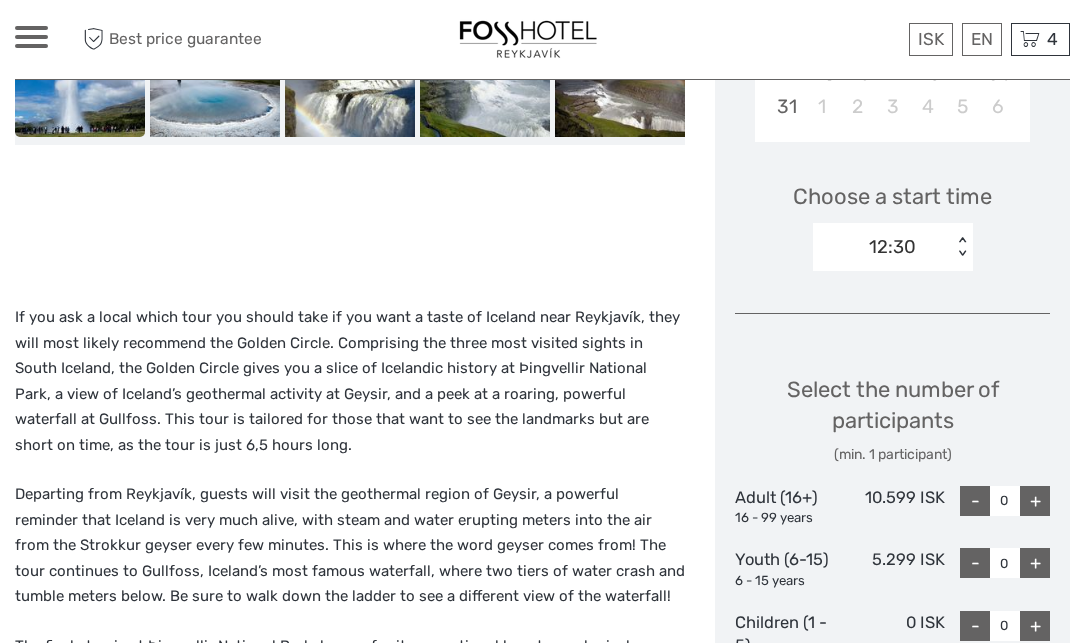 click on "+" at bounding box center (1035, 501) 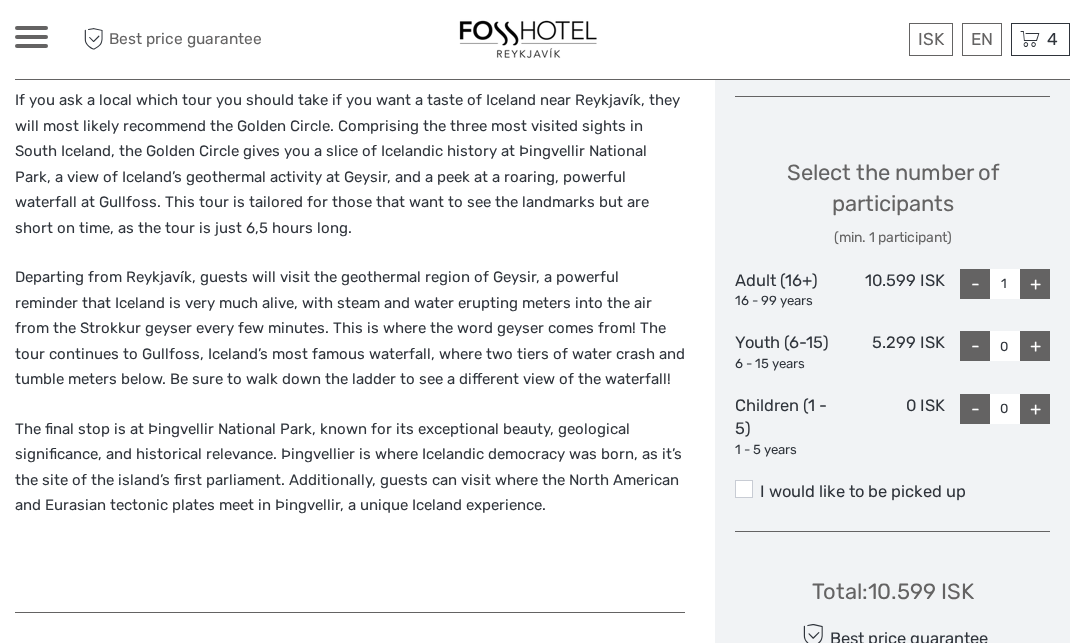scroll, scrollTop: 836, scrollLeft: 0, axis: vertical 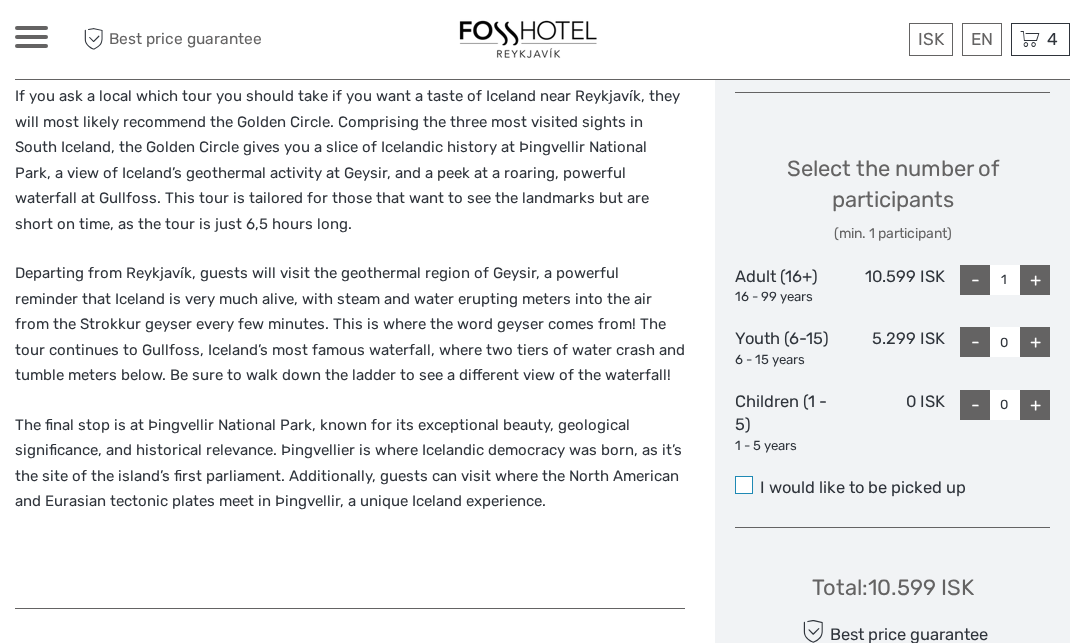 click at bounding box center [744, 485] 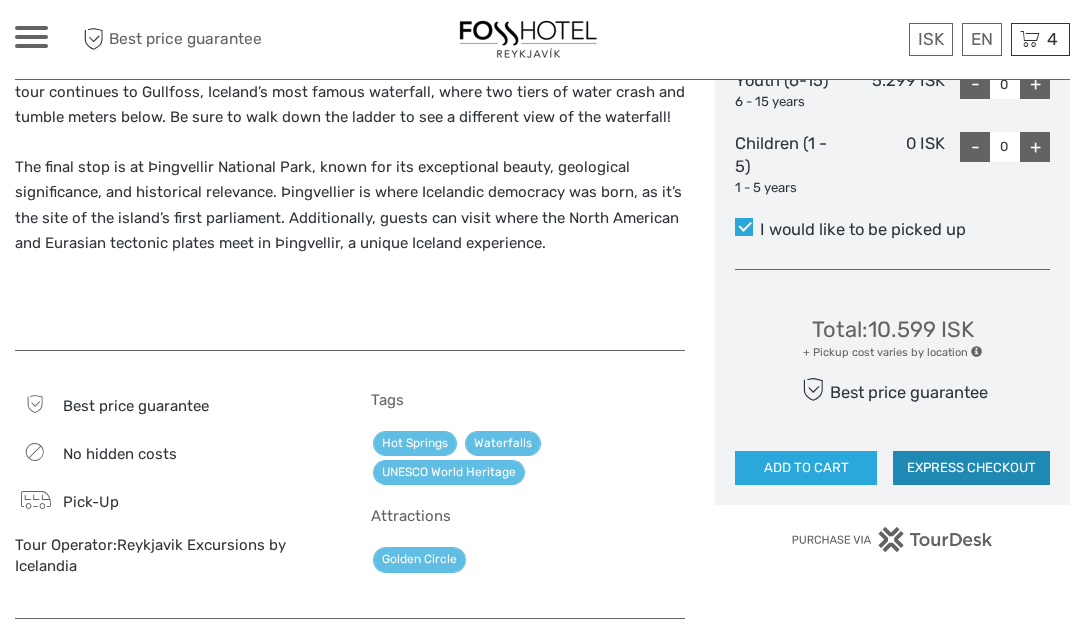scroll, scrollTop: 1094, scrollLeft: 1, axis: both 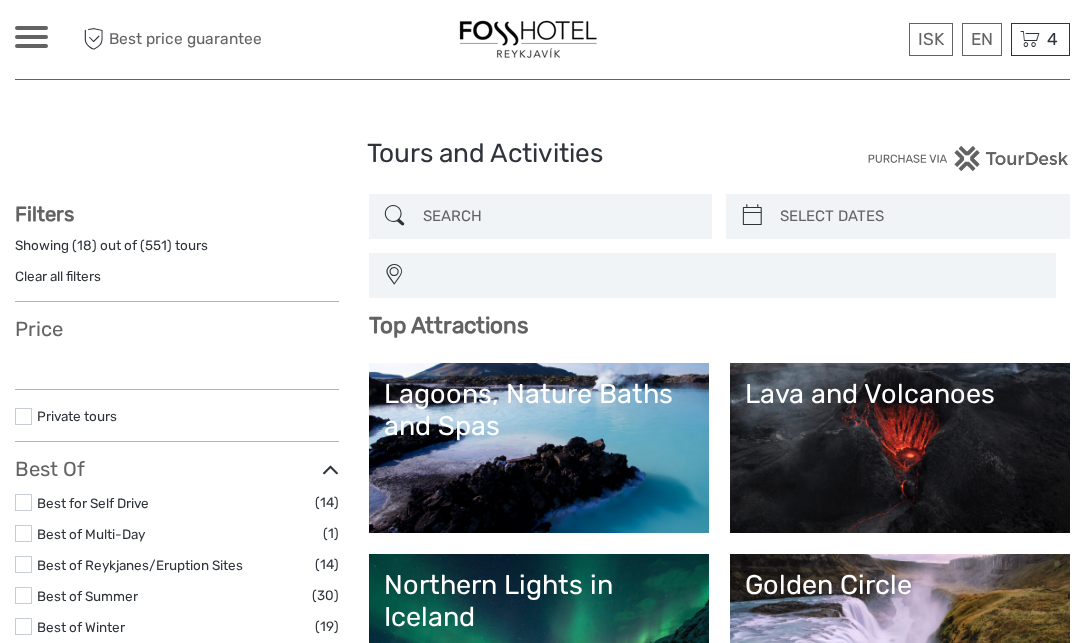 select 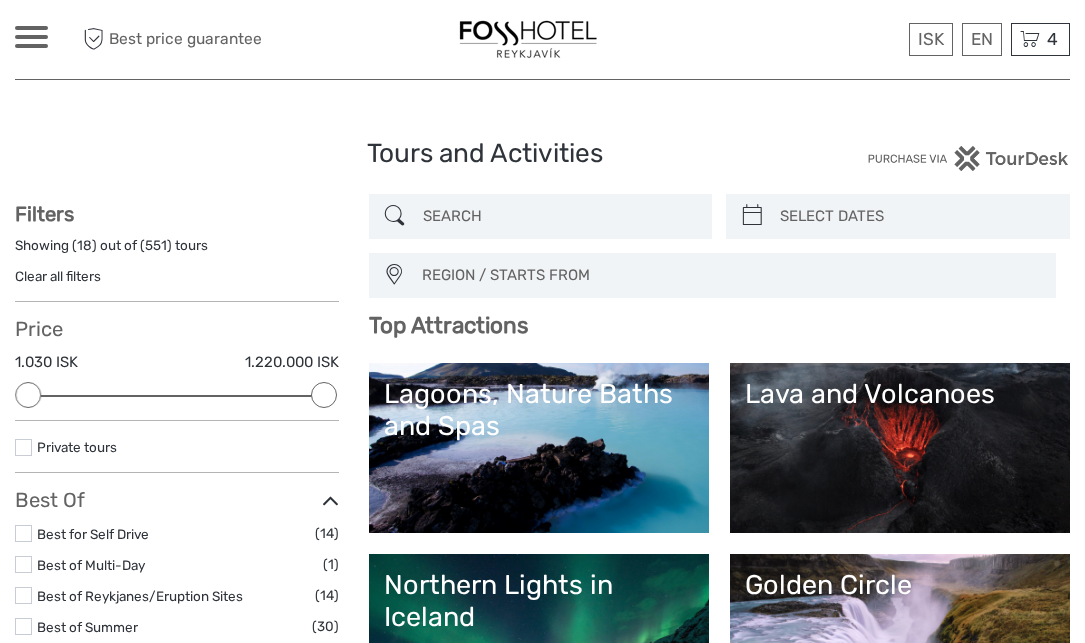 scroll, scrollTop: 0, scrollLeft: 0, axis: both 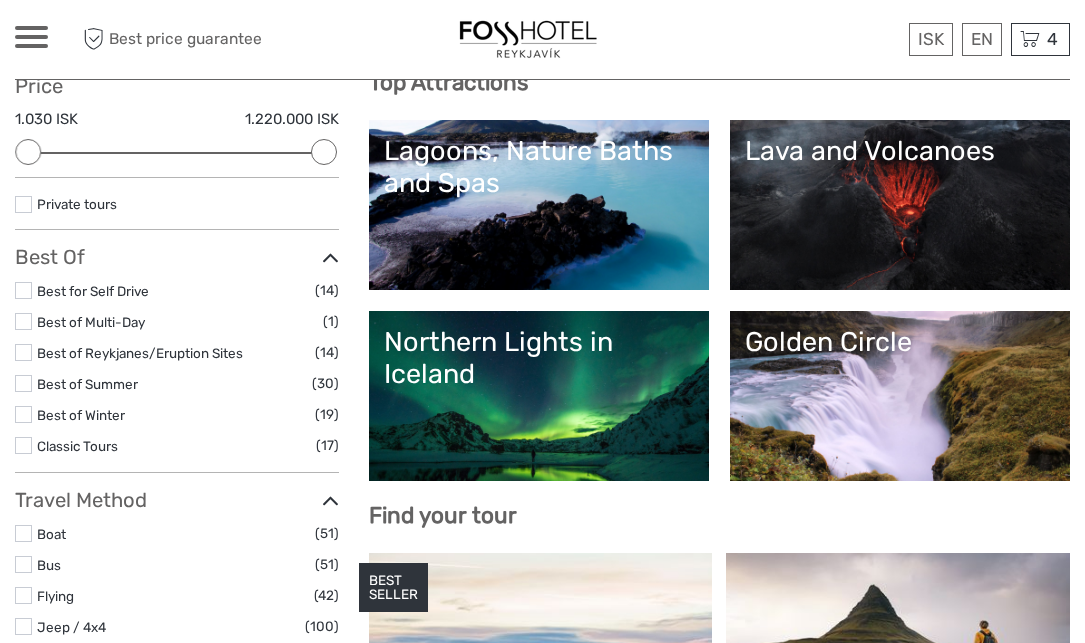 click on "Golden Circle" at bounding box center [900, 396] 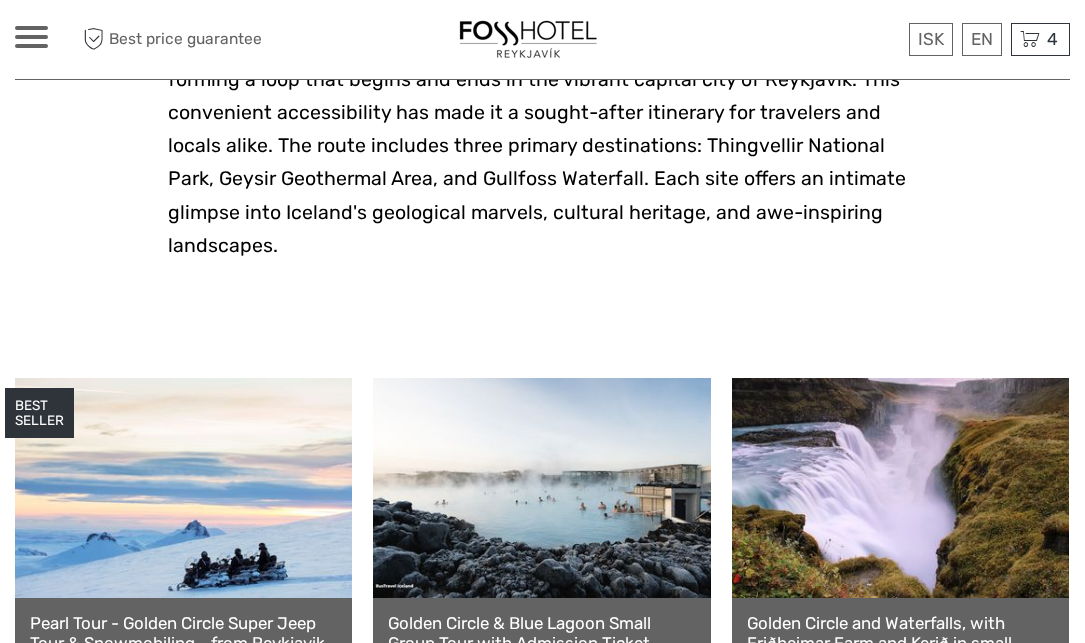 scroll, scrollTop: 836, scrollLeft: 0, axis: vertical 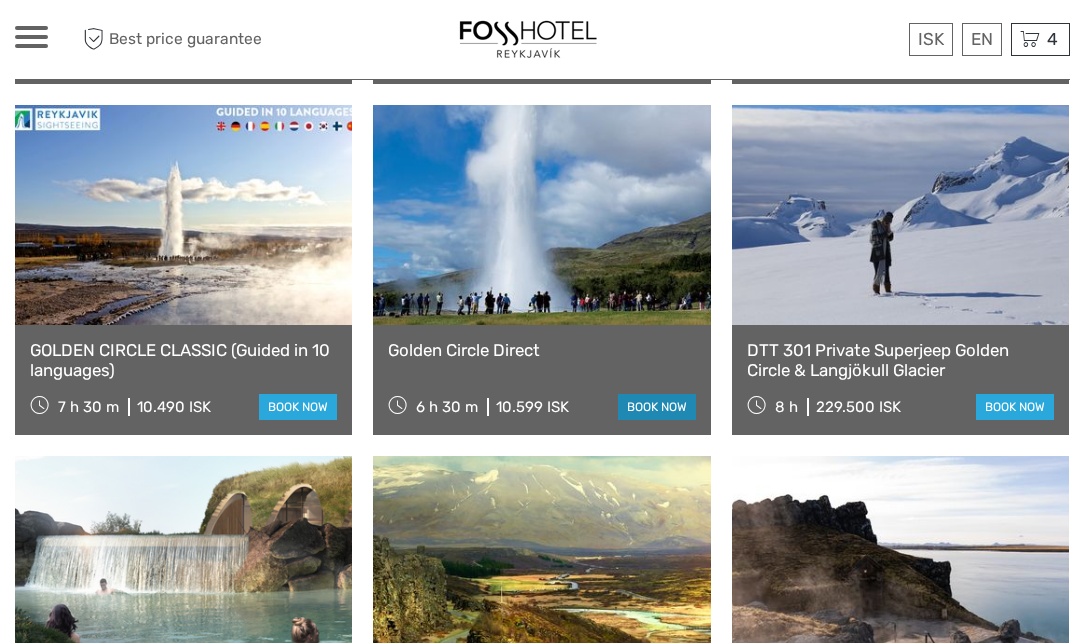 click on "book now" at bounding box center [657, 407] 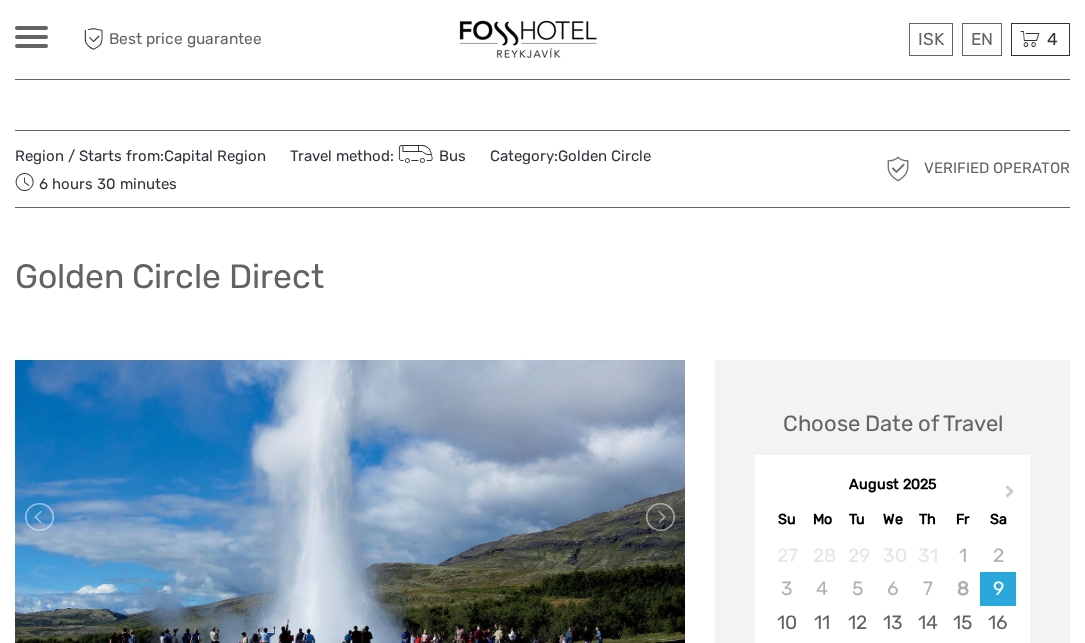 scroll, scrollTop: 0, scrollLeft: 0, axis: both 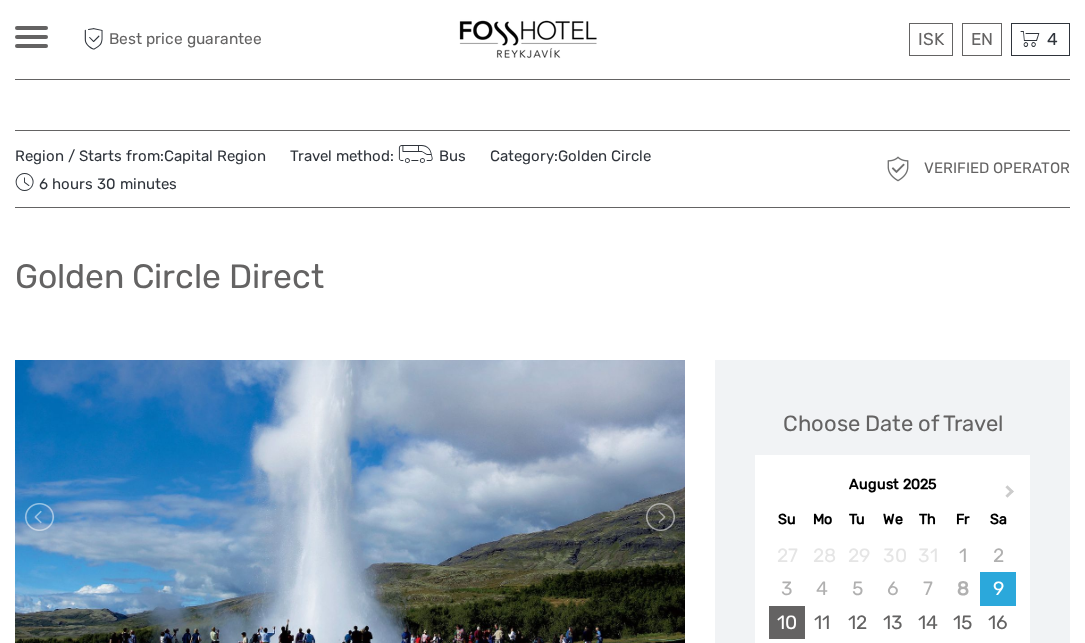 click on "10" at bounding box center [786, 622] 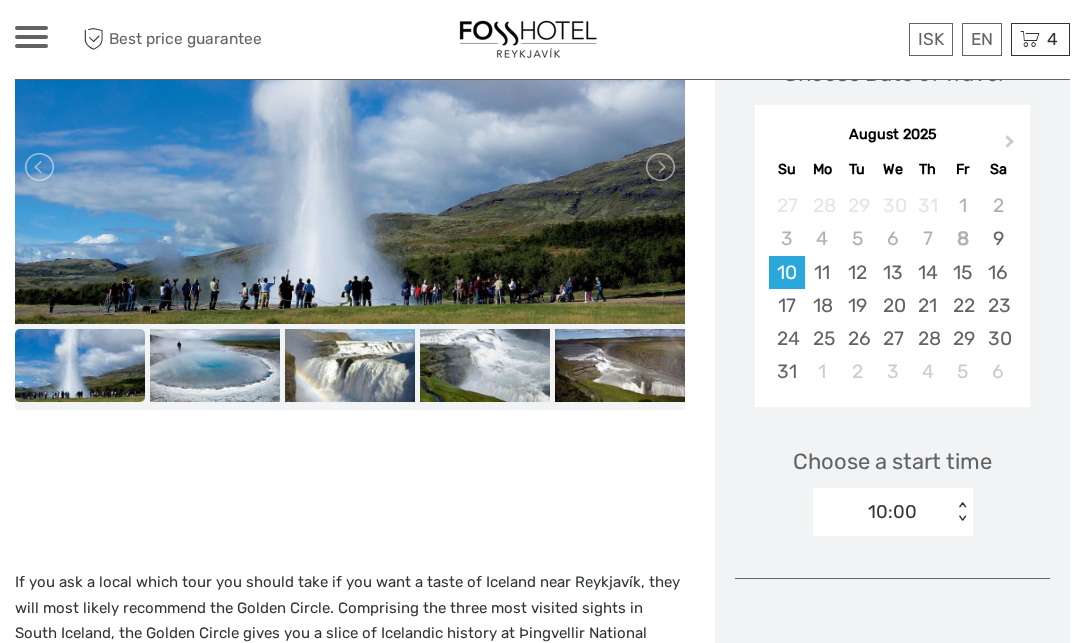 scroll, scrollTop: 351, scrollLeft: 0, axis: vertical 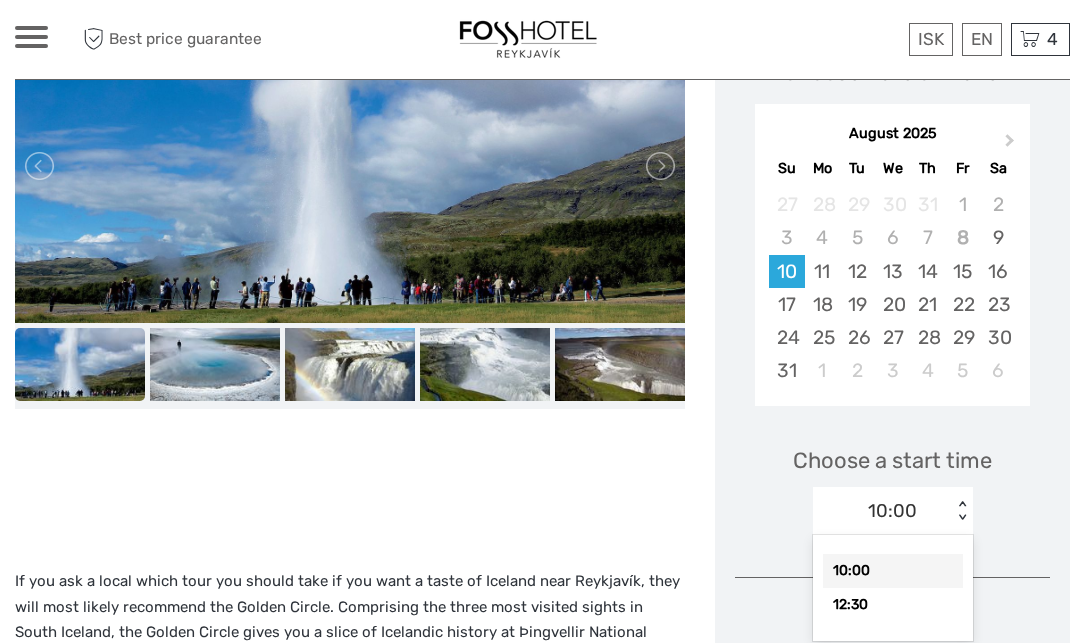 click on "< >" at bounding box center (961, 511) 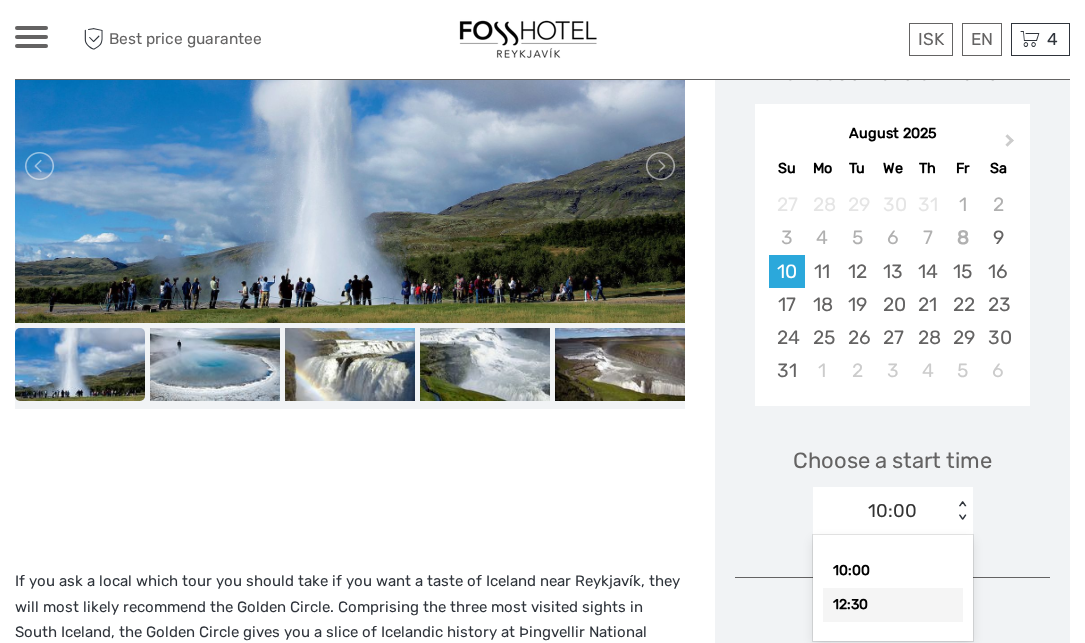 click on "12:30" at bounding box center (893, 605) 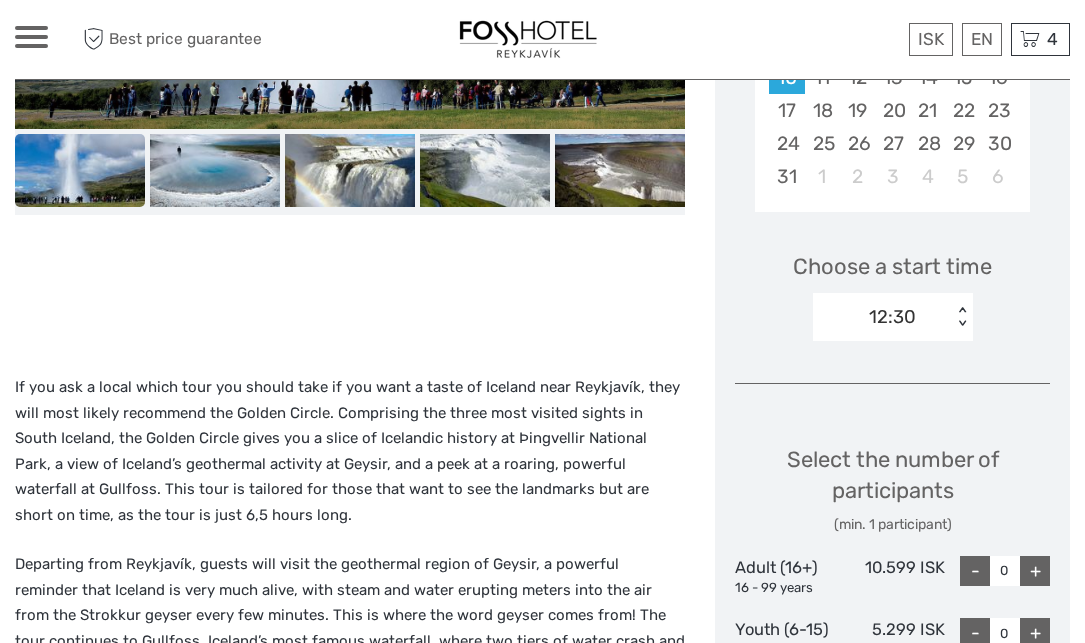scroll, scrollTop: 600, scrollLeft: 0, axis: vertical 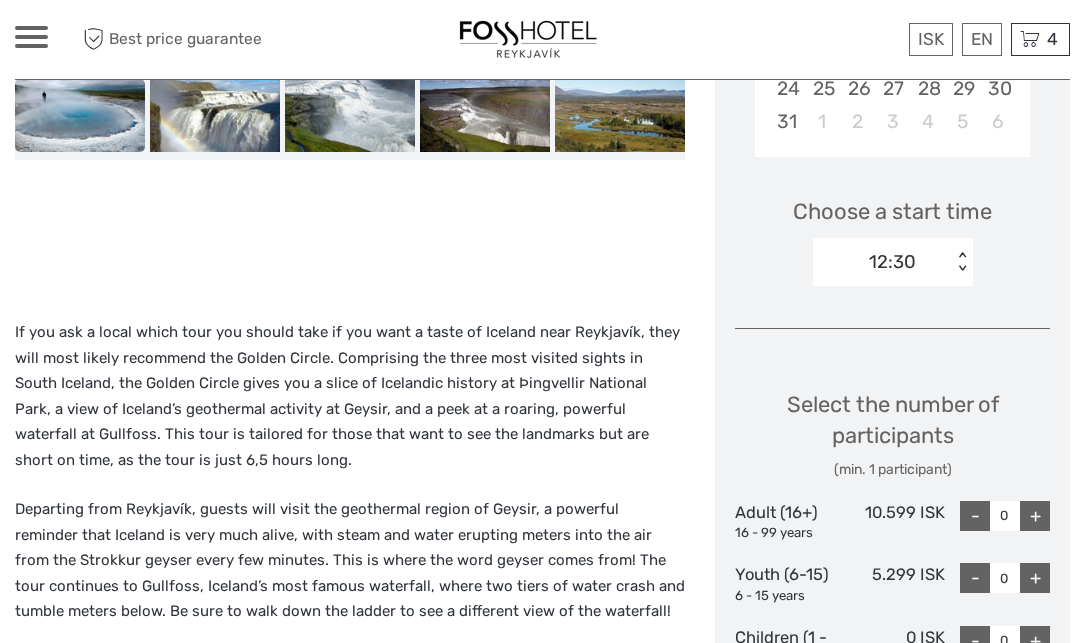 click on "+" at bounding box center [1035, 516] 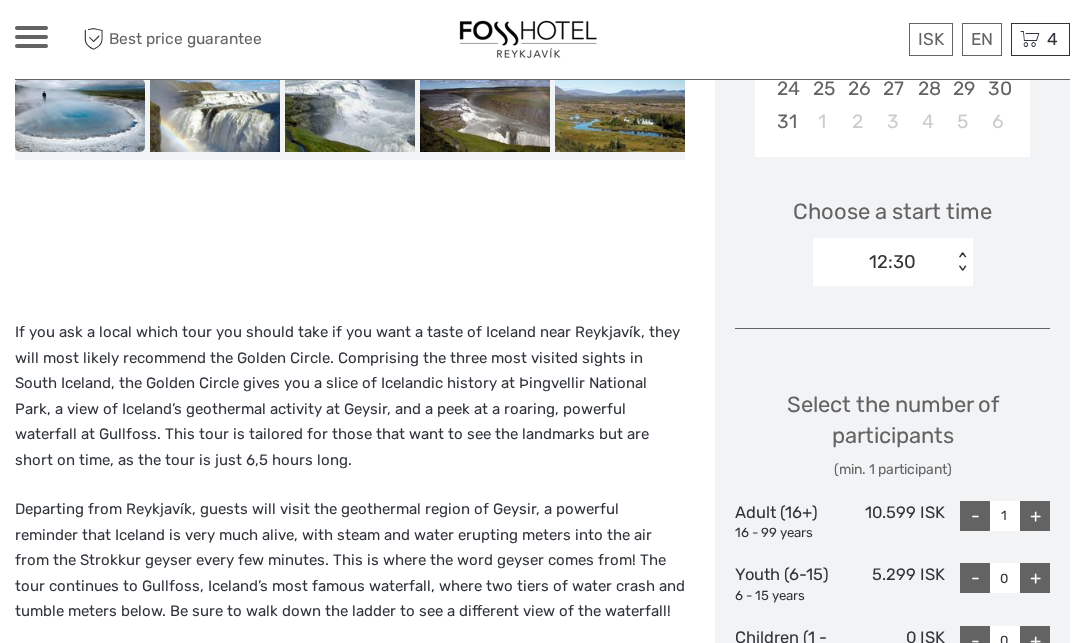 type on "1" 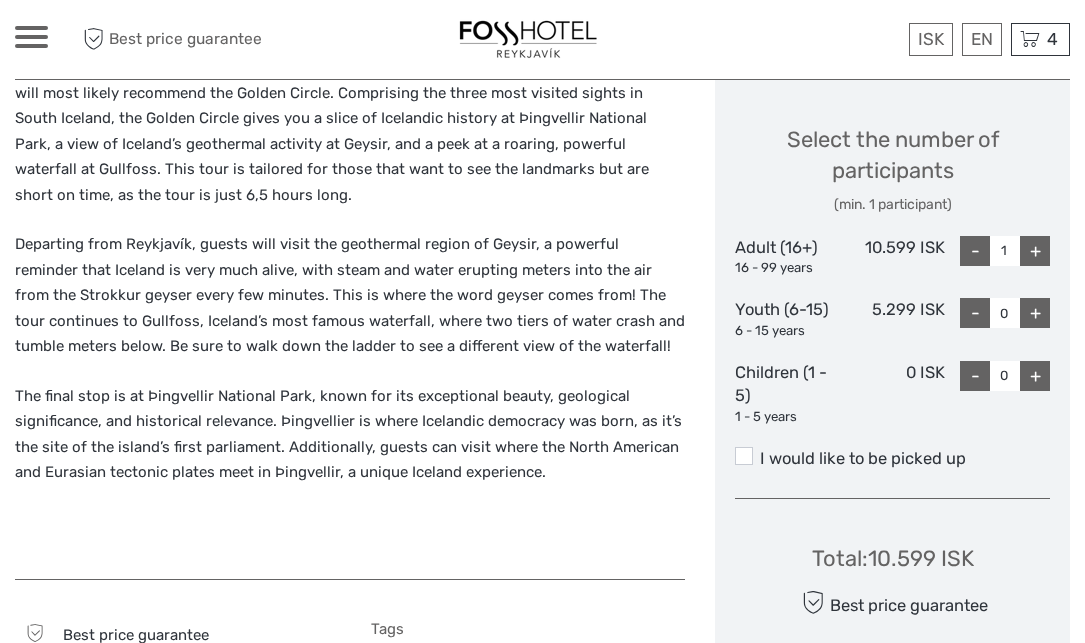 scroll, scrollTop: 865, scrollLeft: 0, axis: vertical 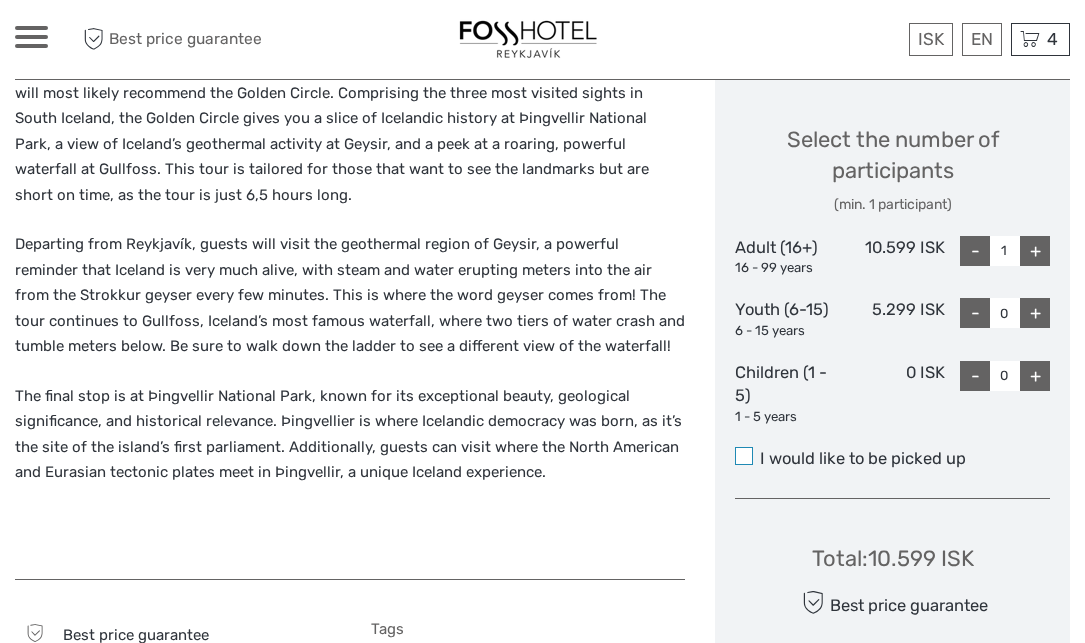 click at bounding box center [744, 456] 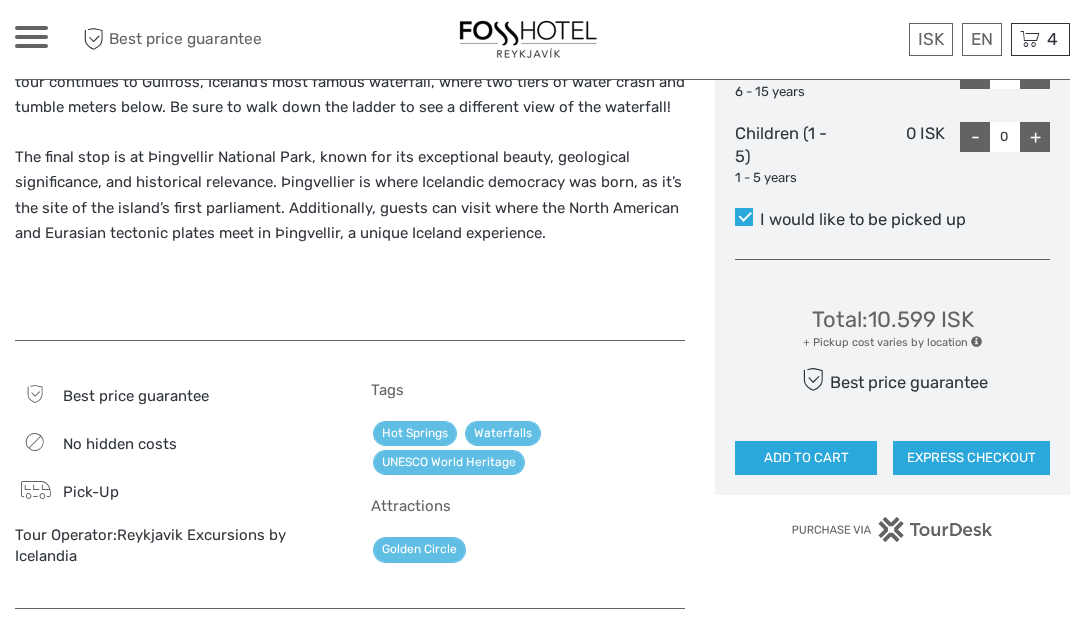 scroll, scrollTop: 1113, scrollLeft: 0, axis: vertical 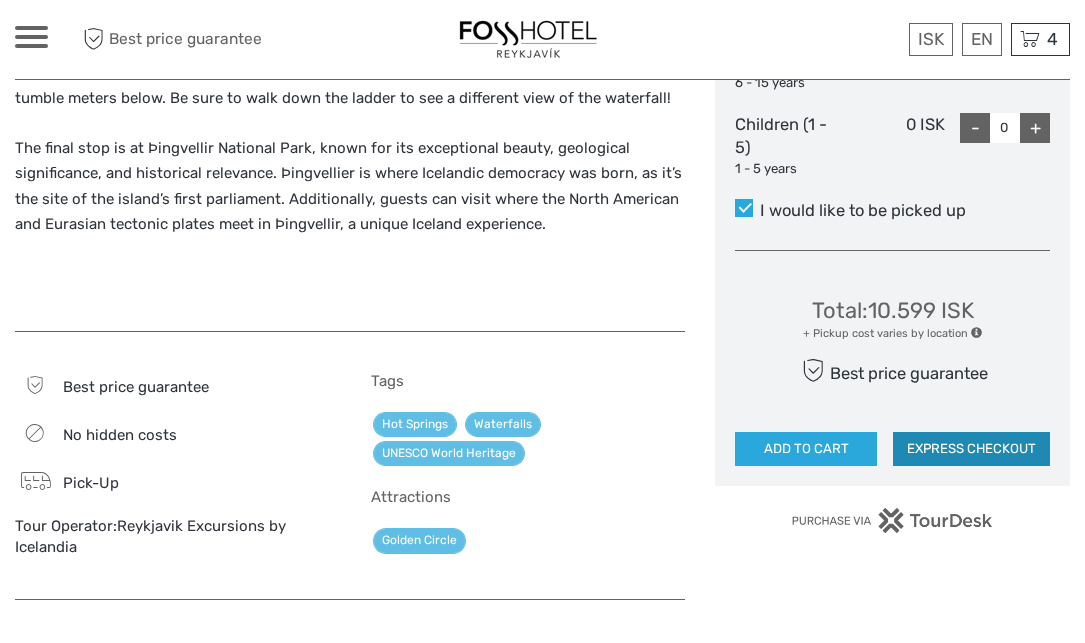 click on "EXPRESS CHECKOUT" at bounding box center [971, 449] 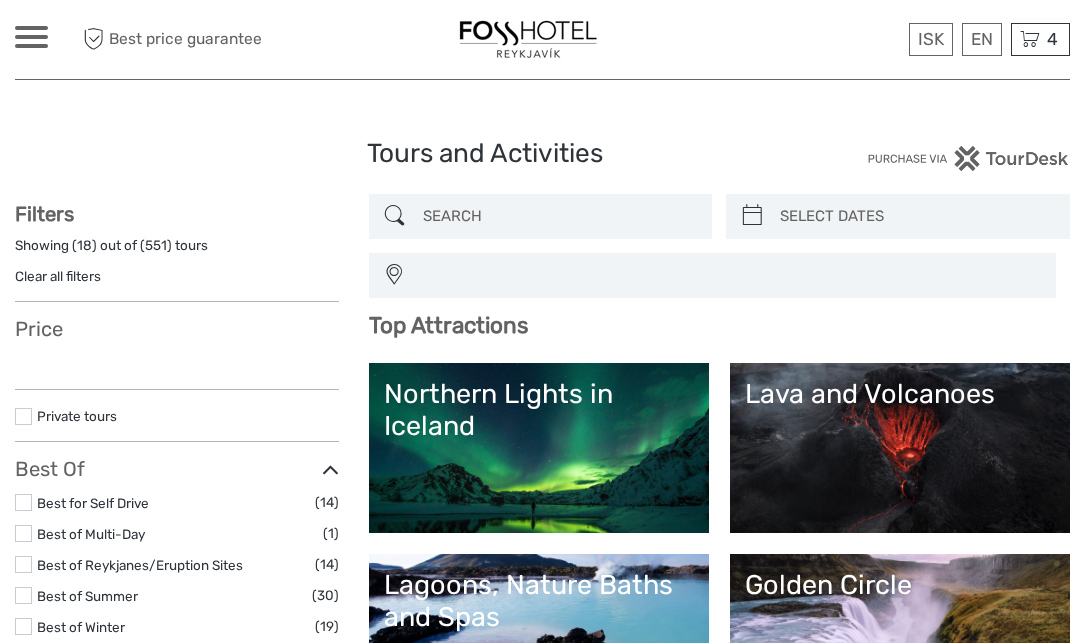 select 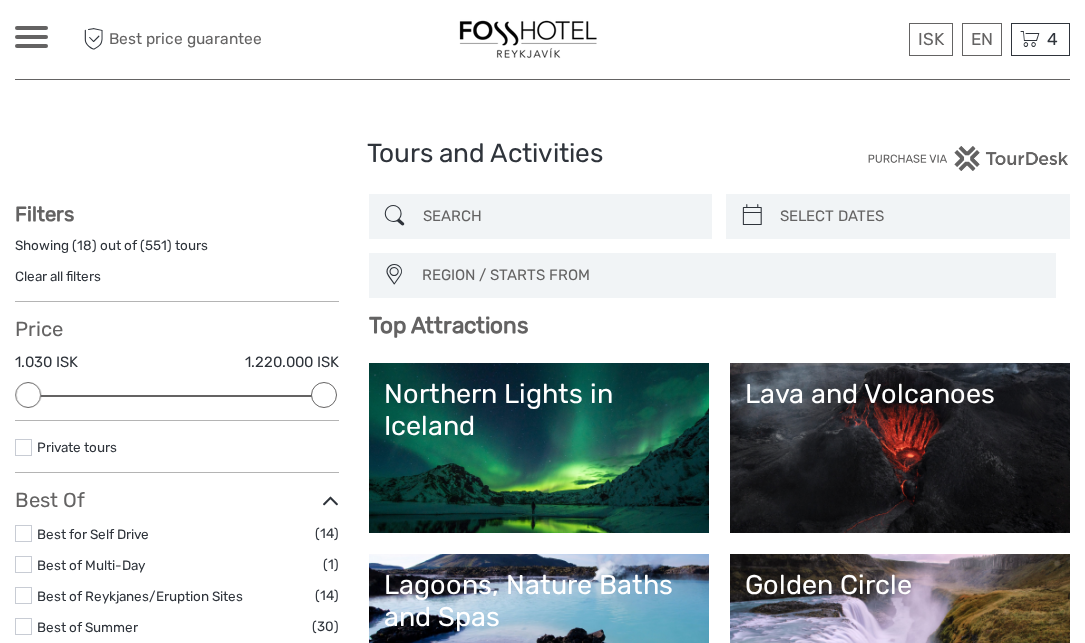 scroll, scrollTop: 0, scrollLeft: 0, axis: both 